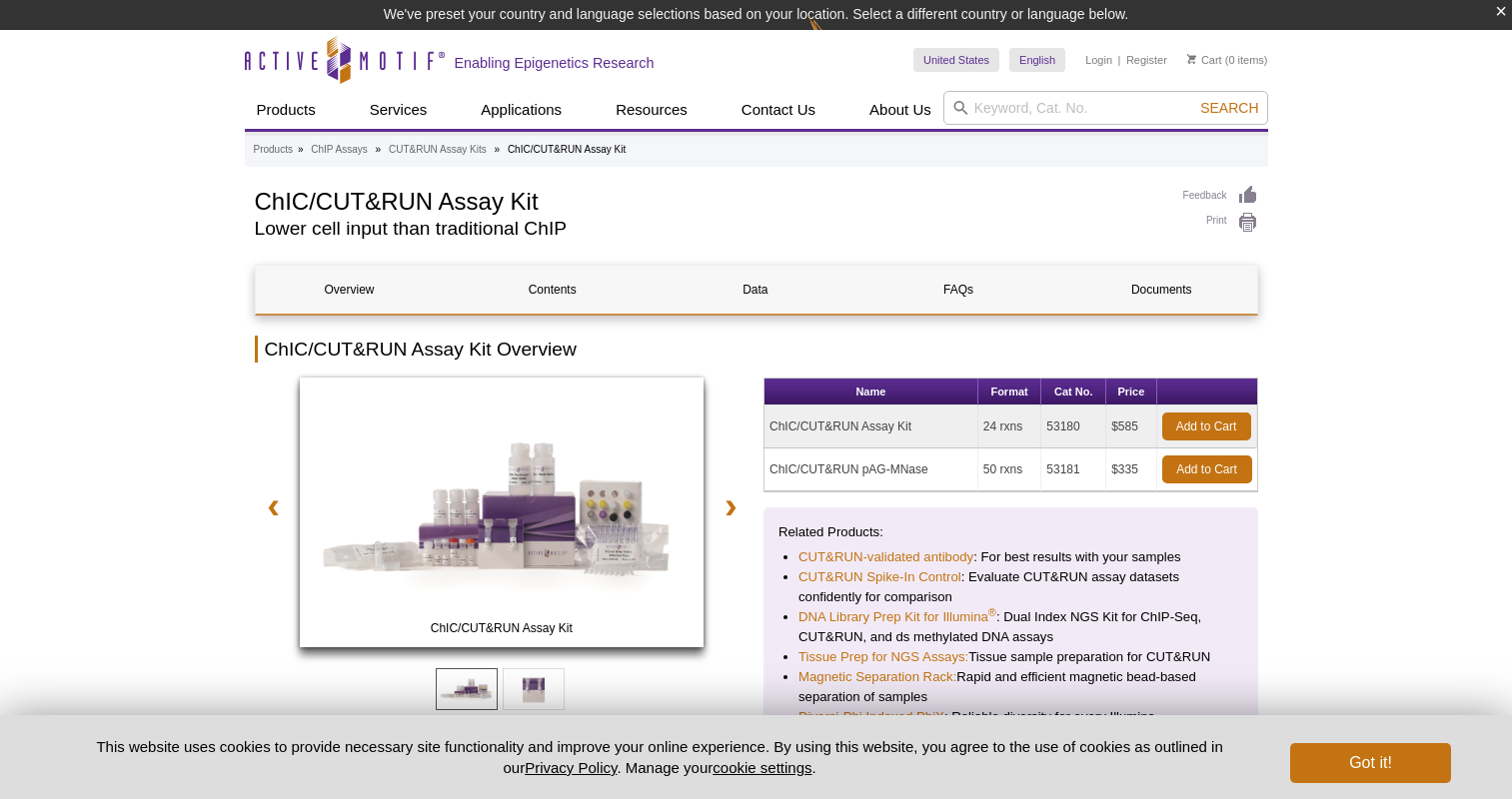 scroll, scrollTop: 0, scrollLeft: 0, axis: both 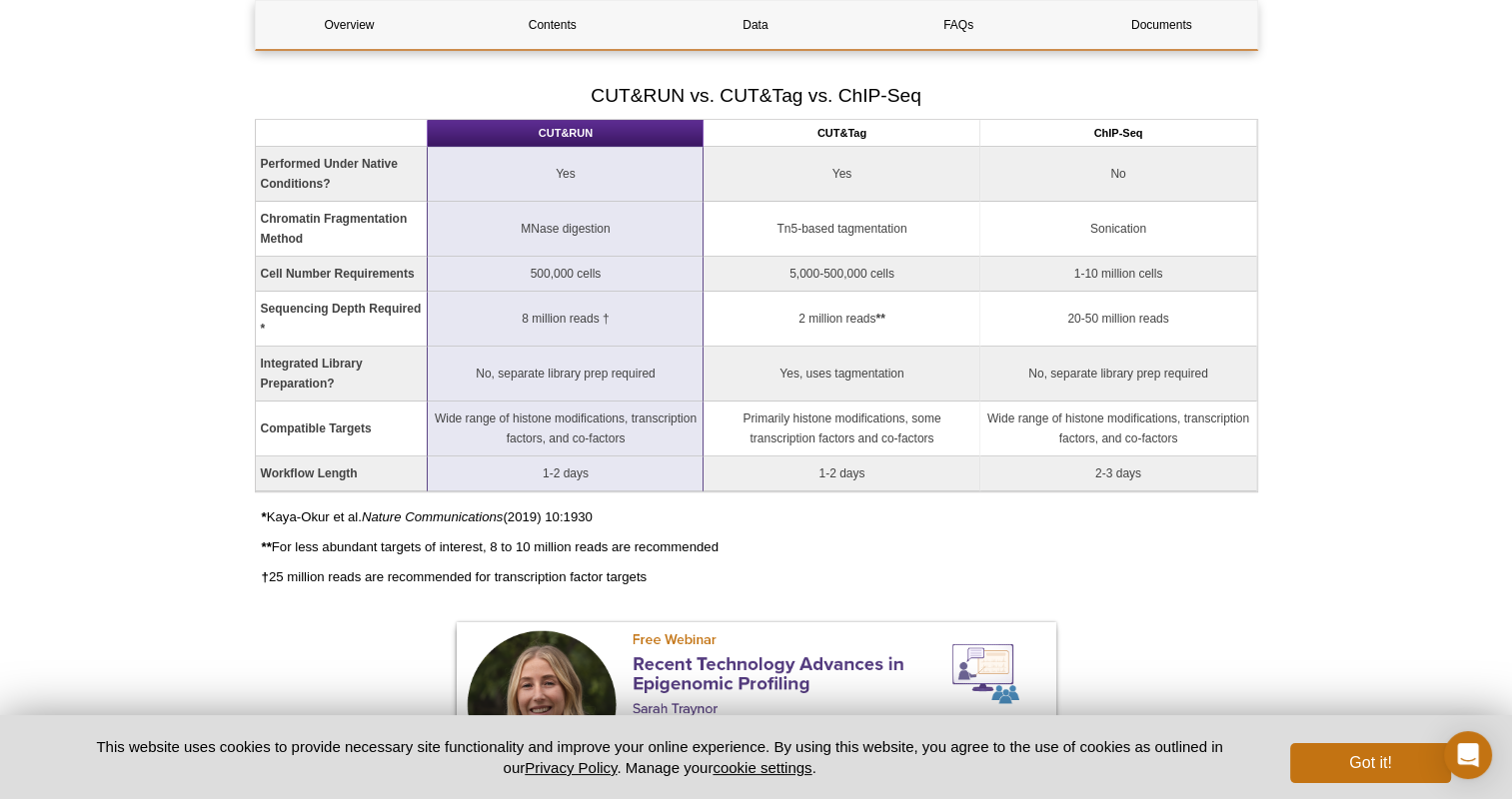 click on "Active Motif Logo
Enabling Epigenetics Research
0
Search
Skip to content
Active Motif Logo
Enabling Epigenetics Research
United States
Australia
Austria
Belgium
Brazil
Canada
China Czech Republic India" at bounding box center [756, 1491] 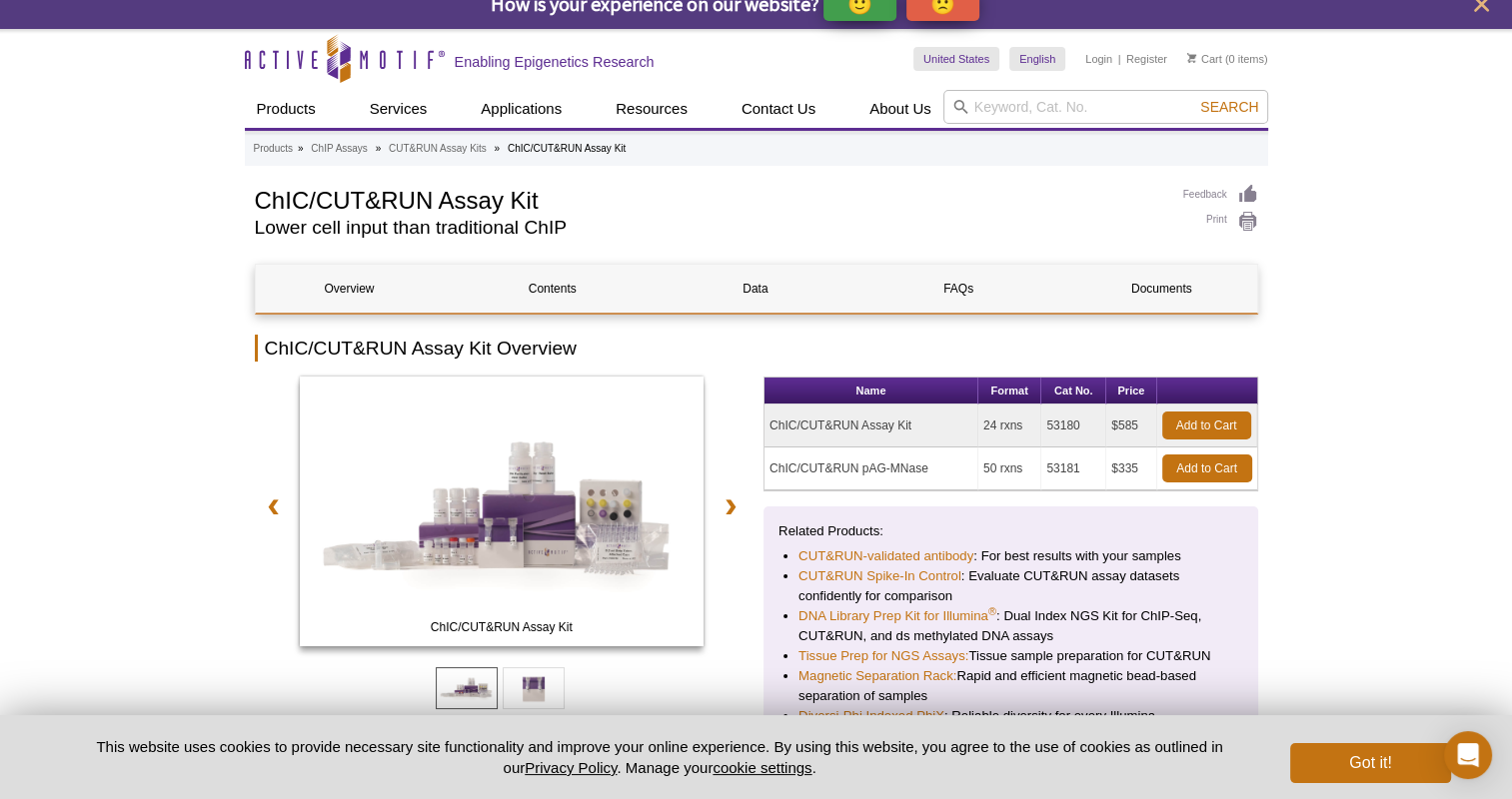 scroll, scrollTop: 20, scrollLeft: 0, axis: vertical 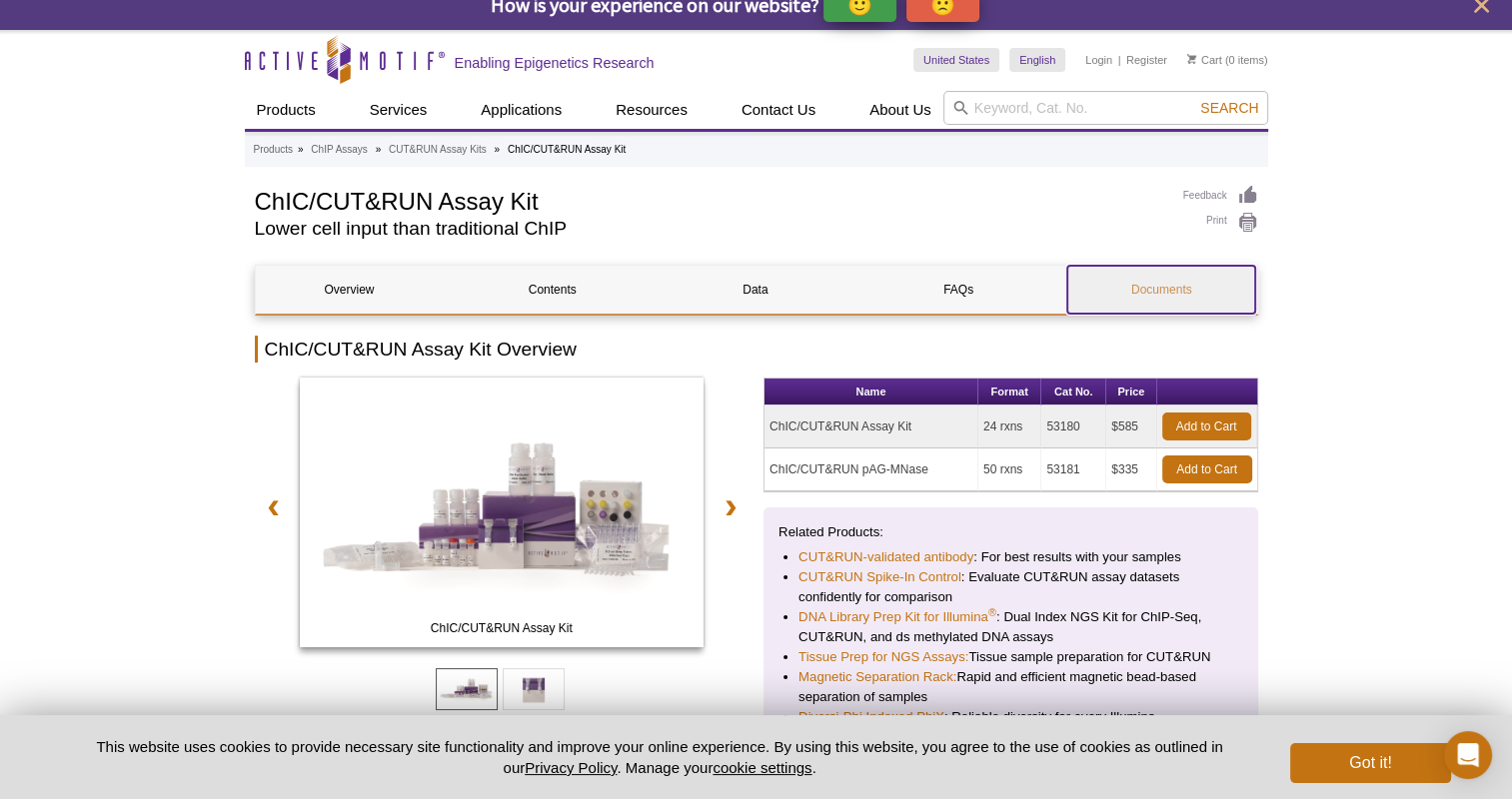 click on "Documents" at bounding box center [1161, 290] 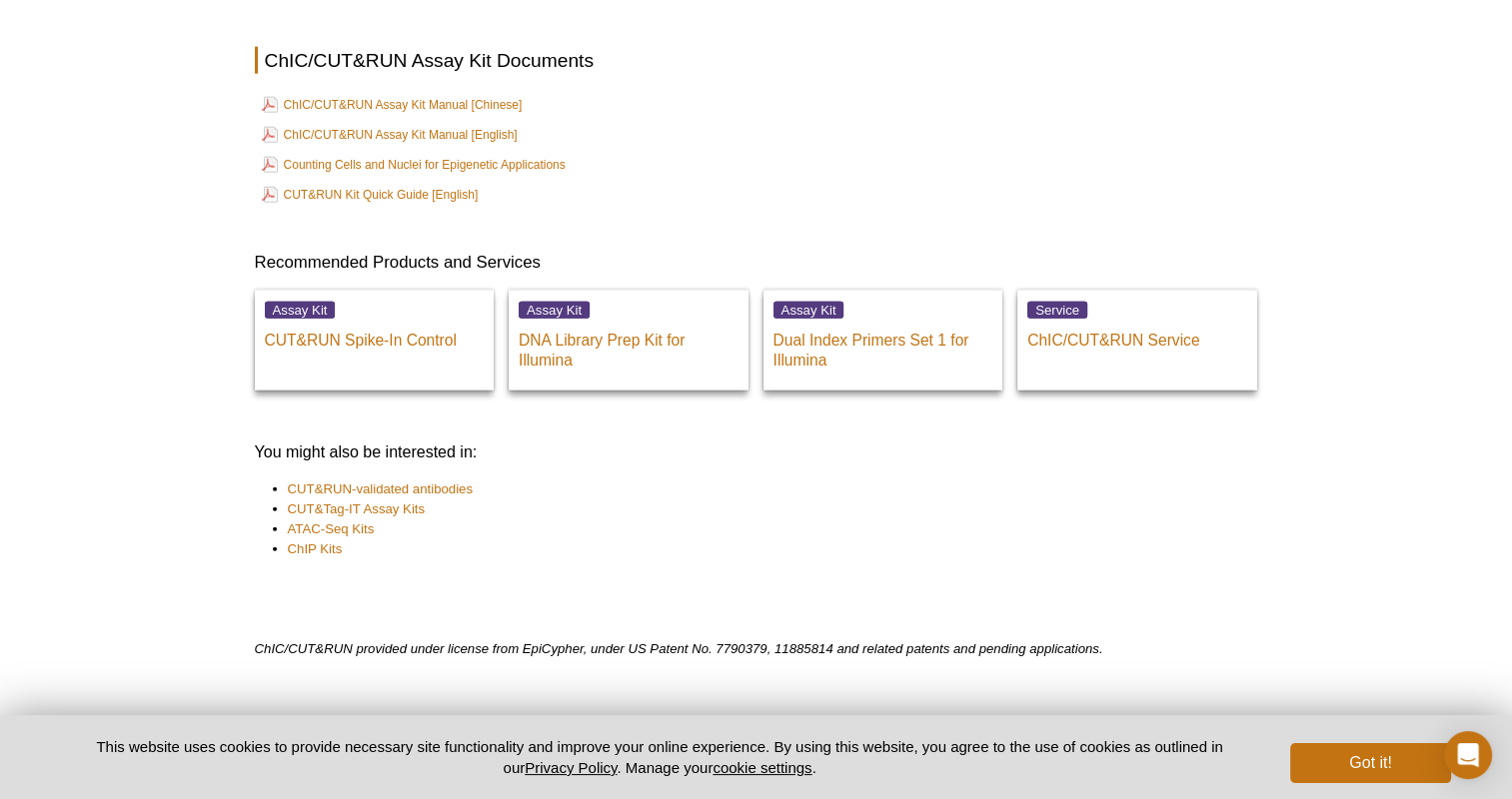 scroll, scrollTop: 4830, scrollLeft: 0, axis: vertical 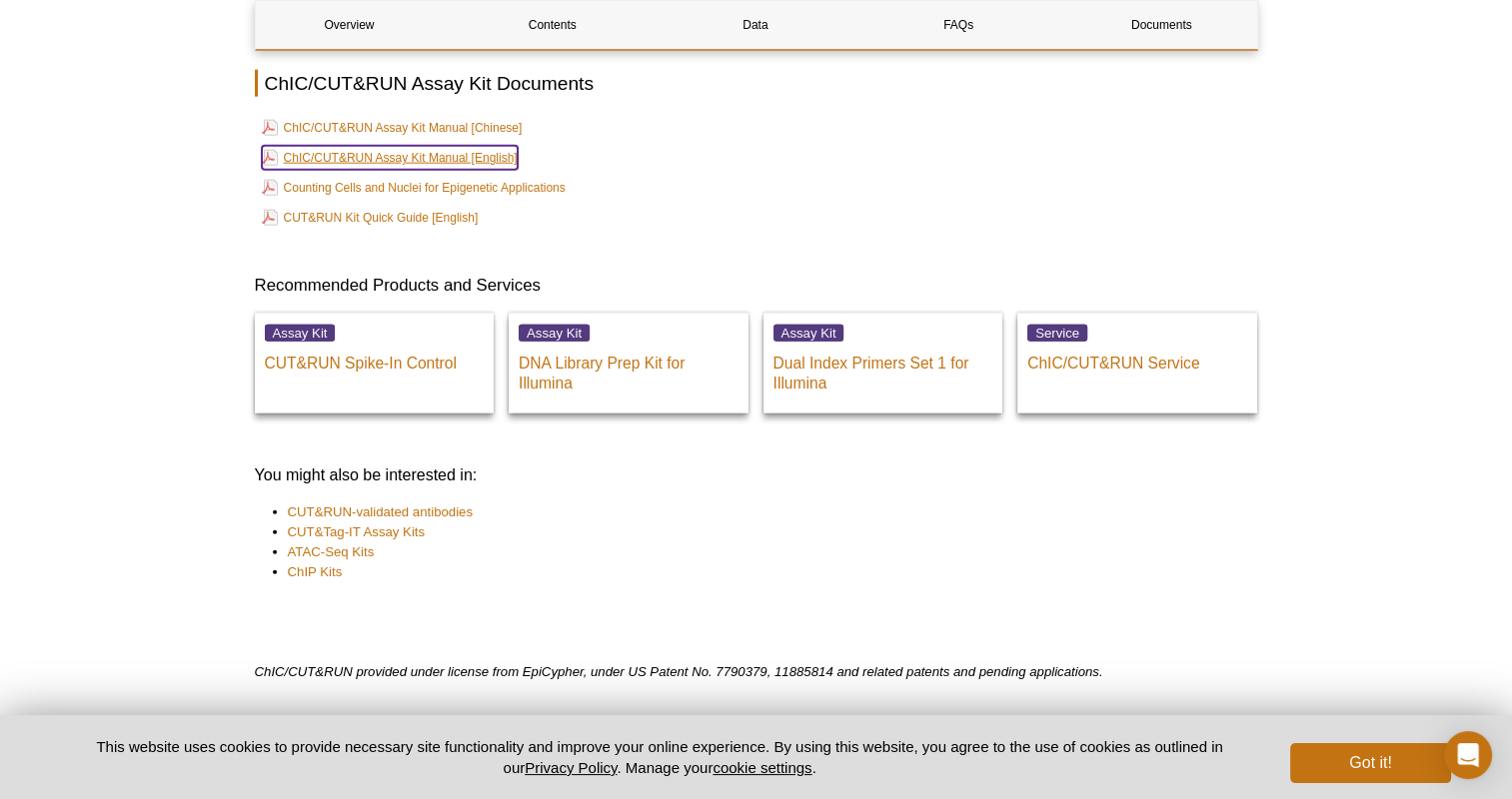 click on "ChIC/CUT&RUN Assay Kit Manual [English]" at bounding box center [390, 158] 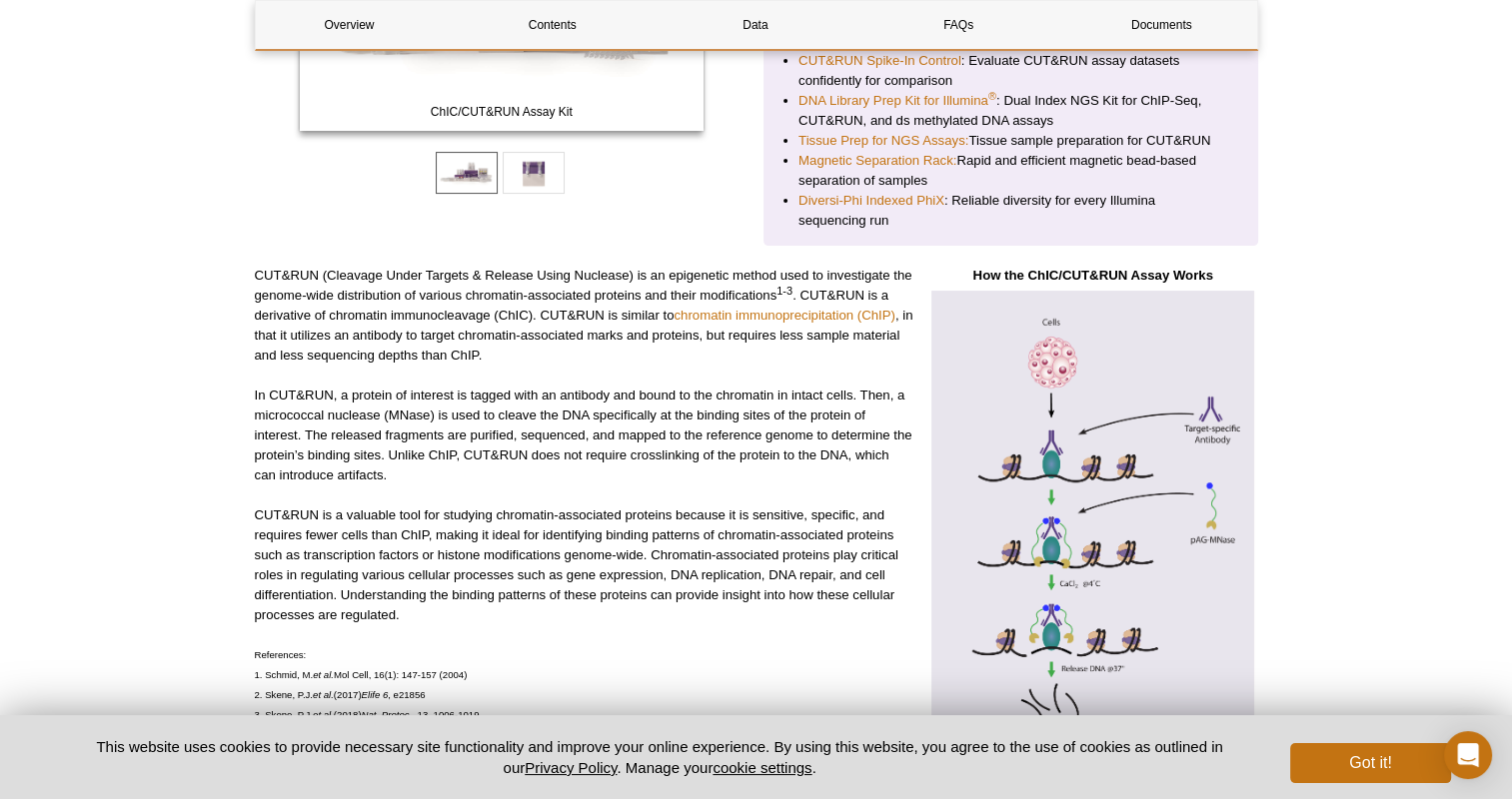 scroll, scrollTop: 0, scrollLeft: 0, axis: both 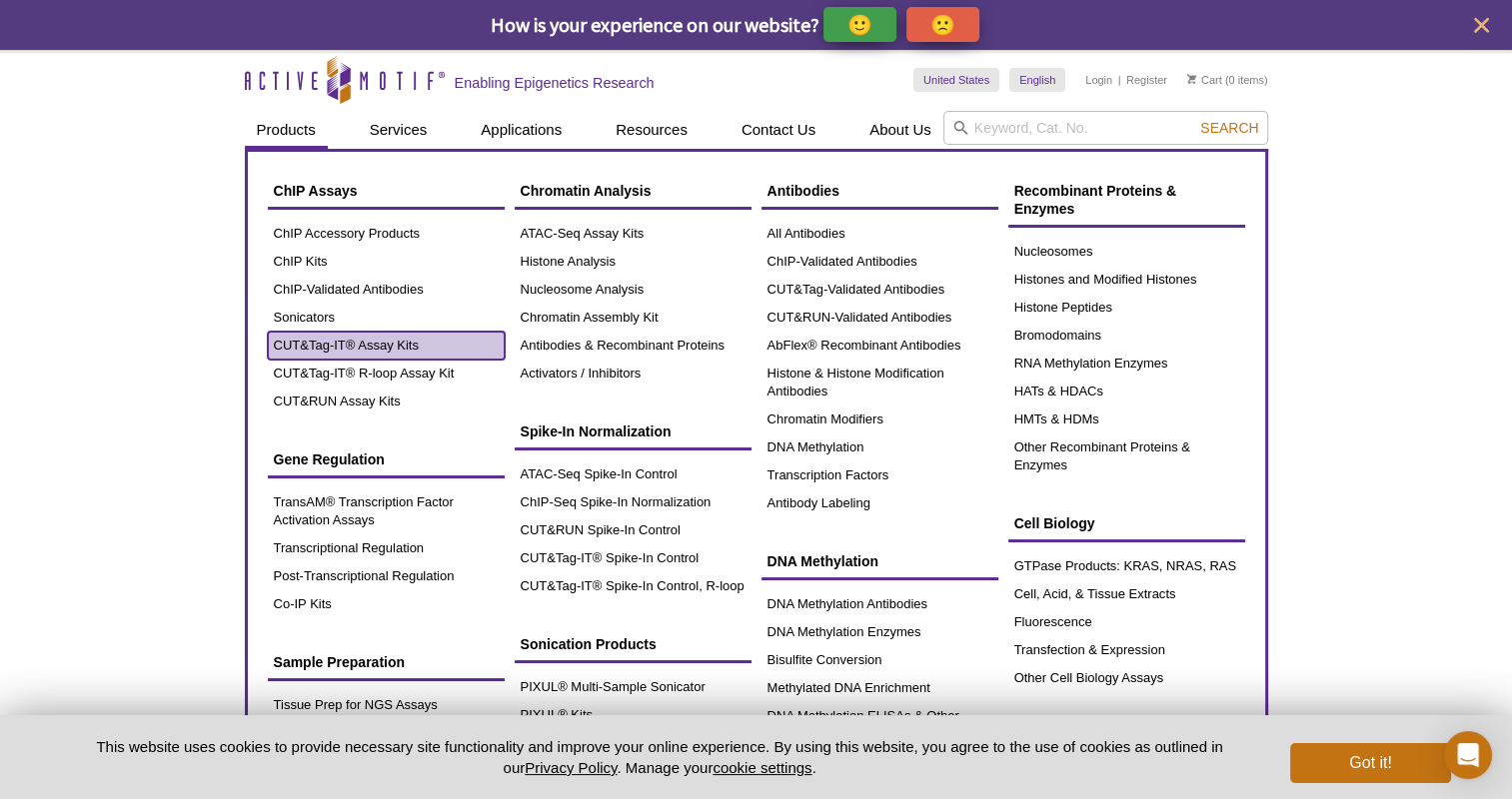 click on "CUT&Tag-IT® Assay Kits" at bounding box center [386, 346] 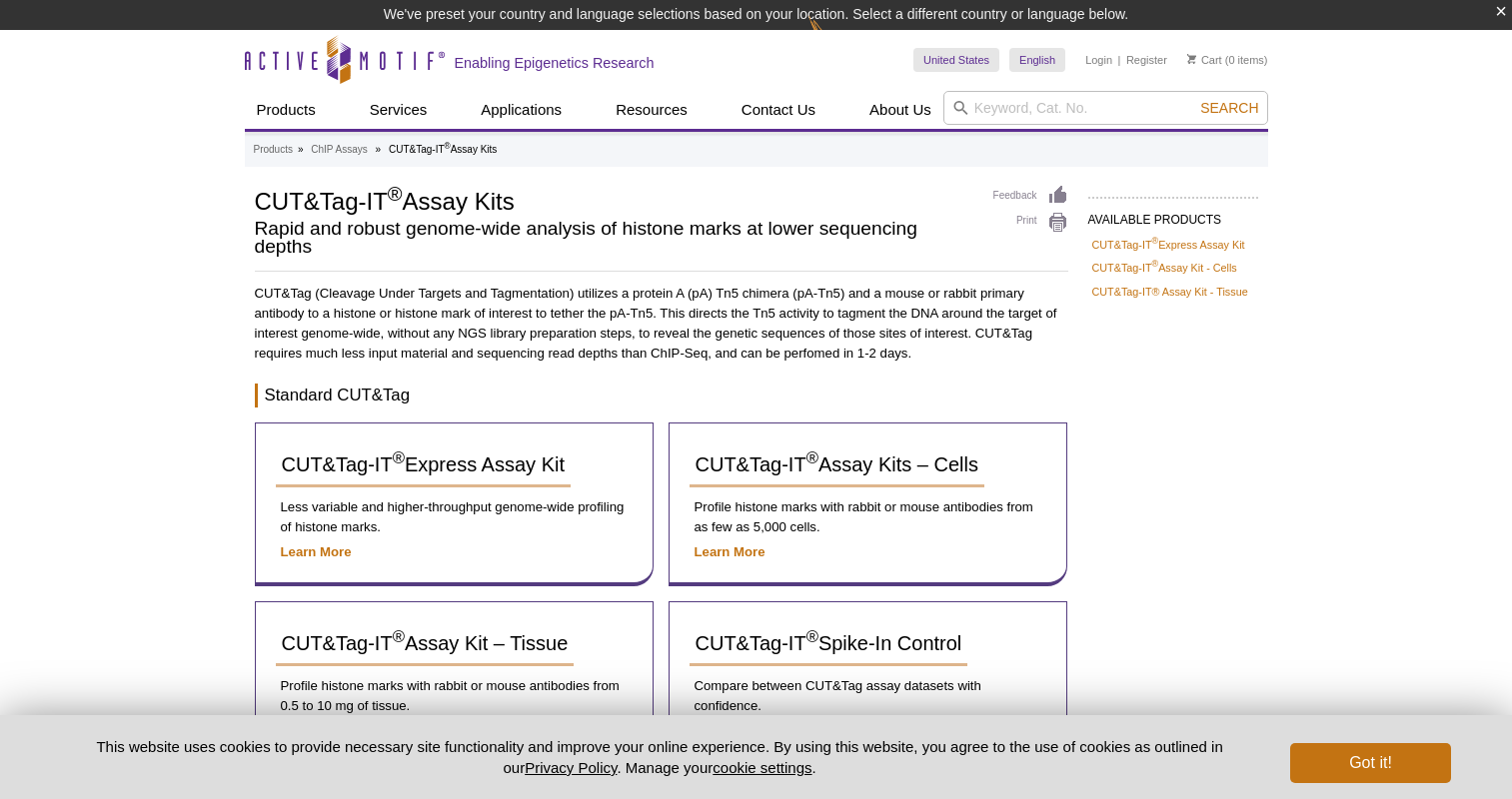 scroll, scrollTop: 0, scrollLeft: 0, axis: both 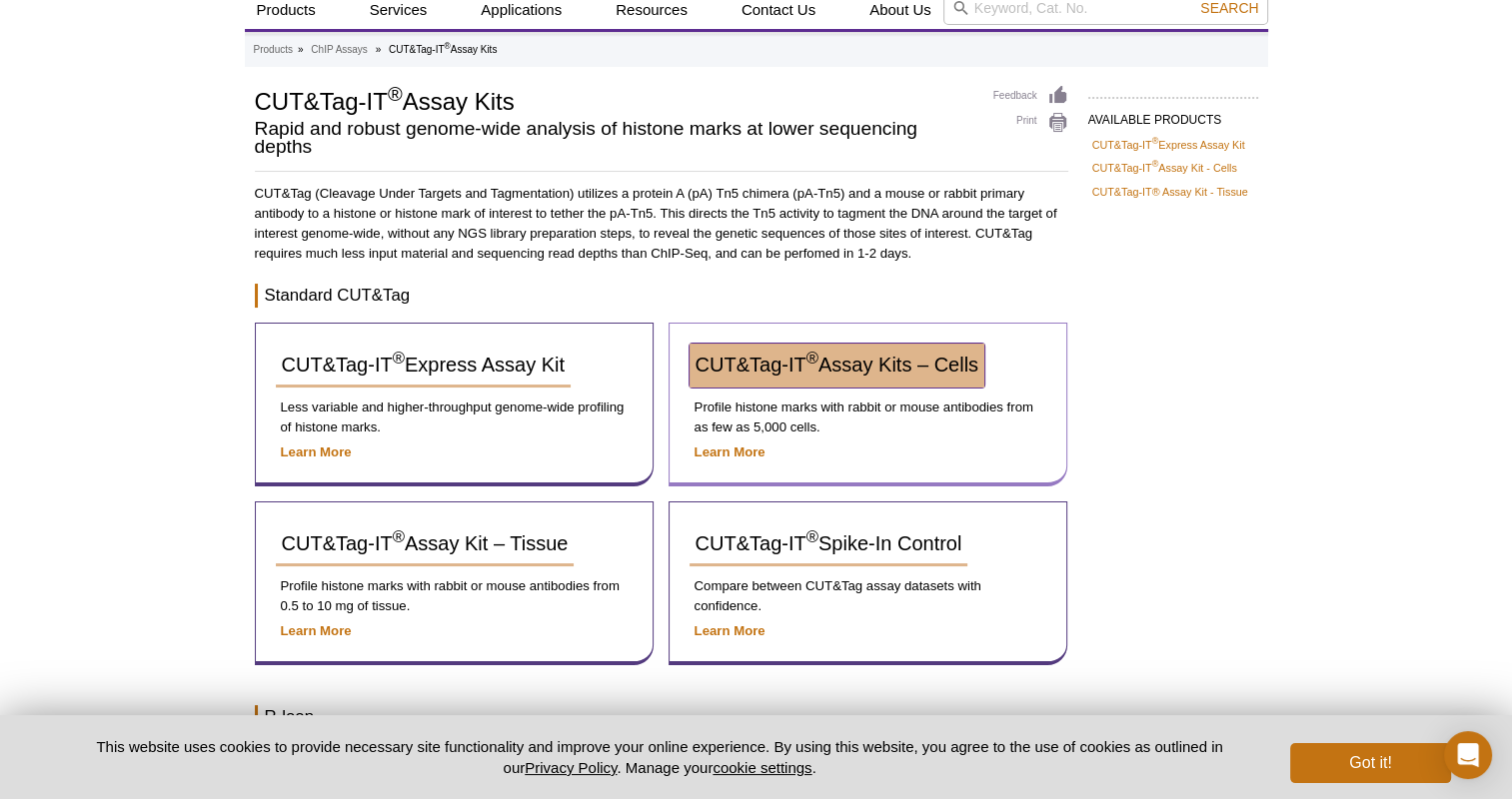 click on "CUT&Tag-IT ®  Assay Kits – Cells" at bounding box center (836, 365) 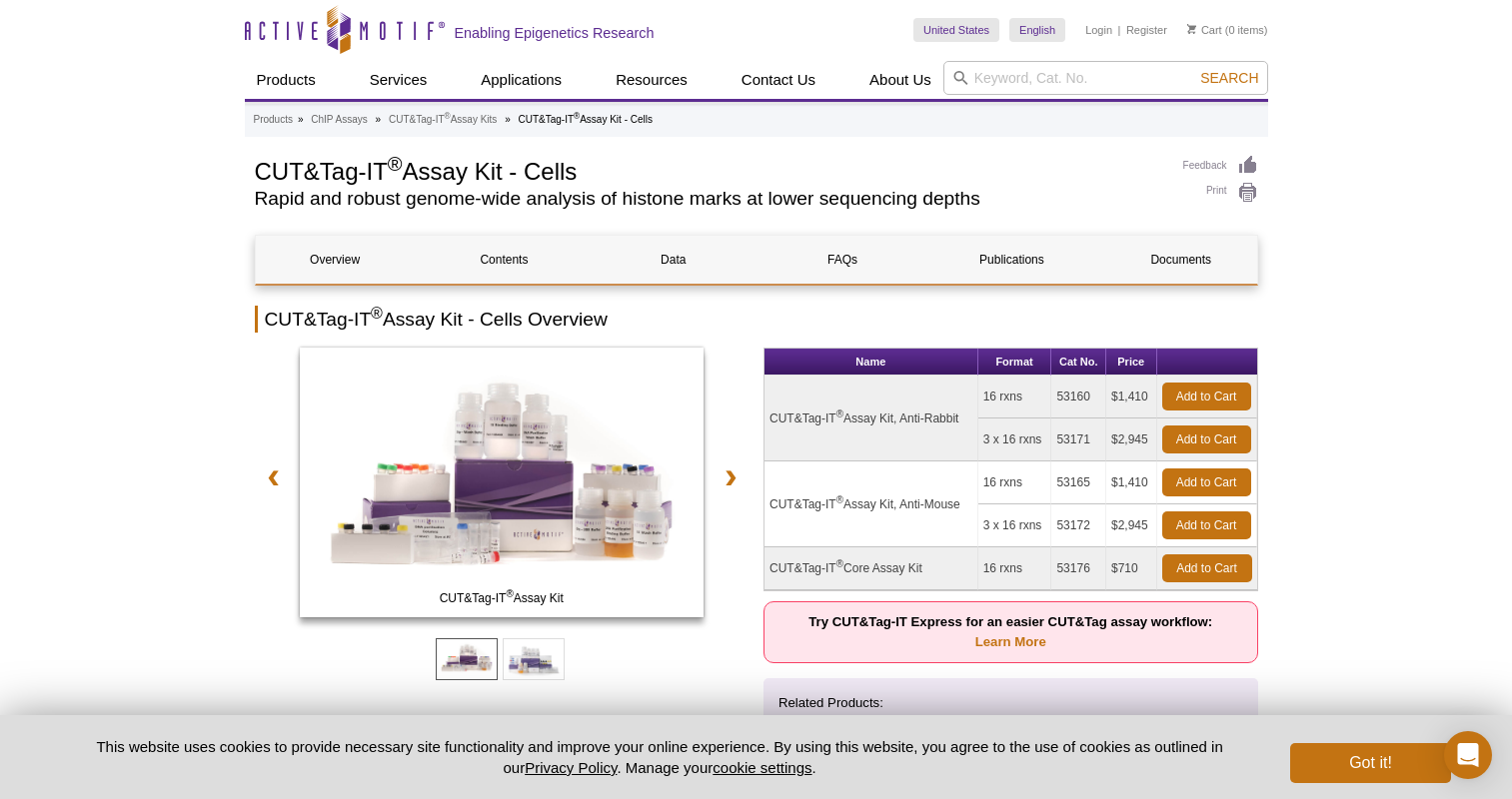 scroll, scrollTop: 0, scrollLeft: 0, axis: both 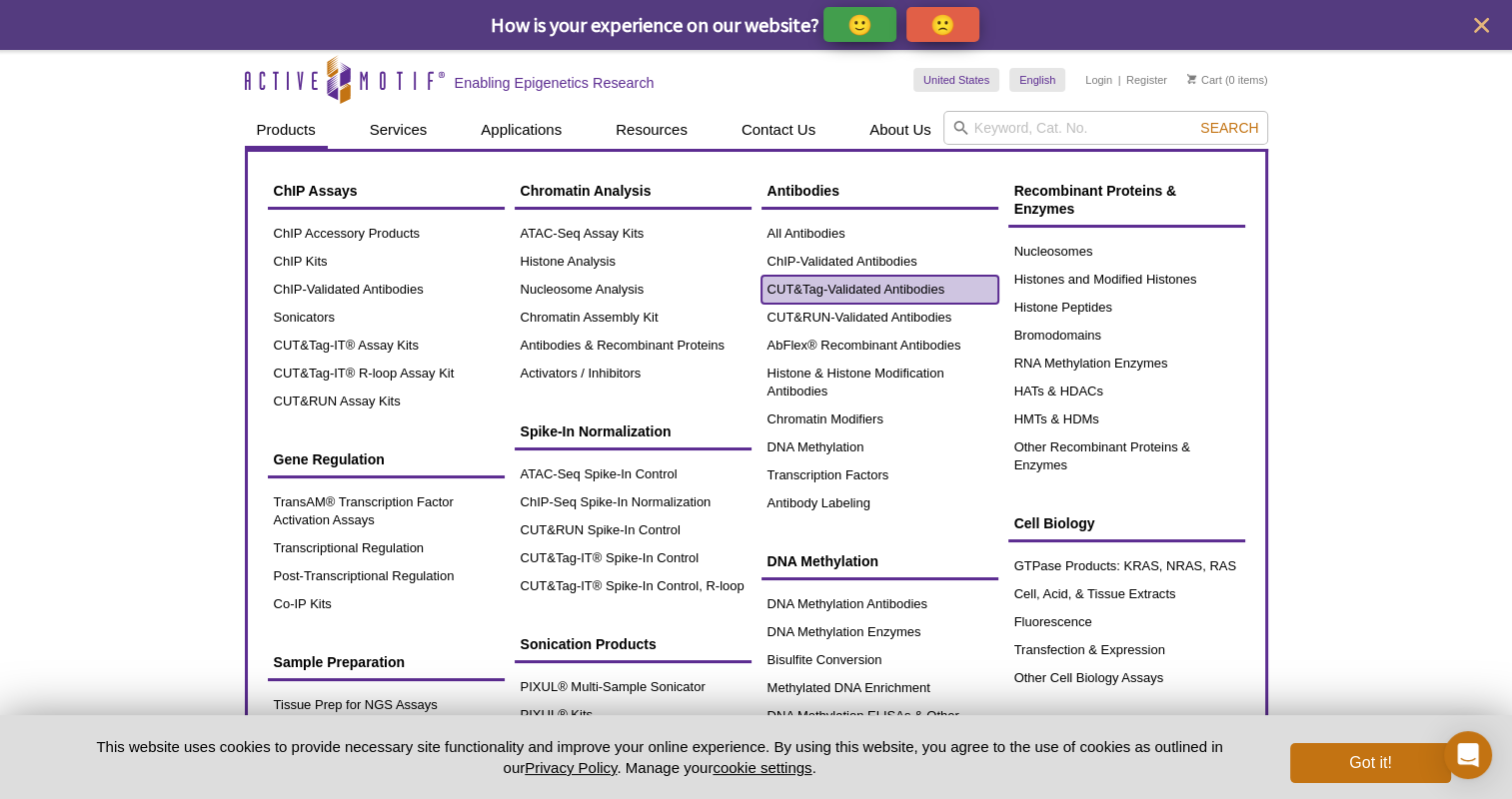 click on "CUT&Tag-Validated Antibodies" at bounding box center [879, 290] 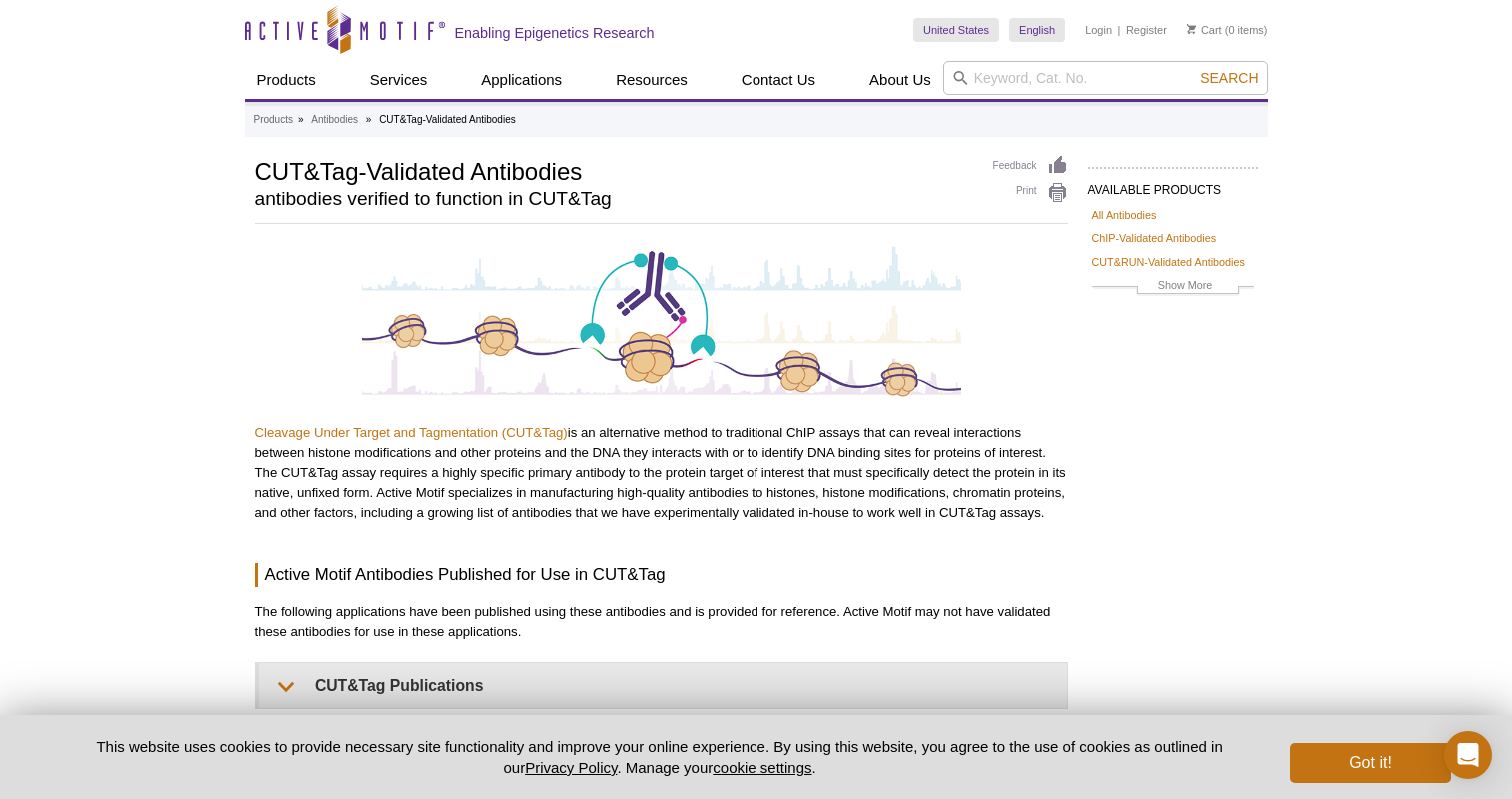 scroll, scrollTop: 0, scrollLeft: 0, axis: both 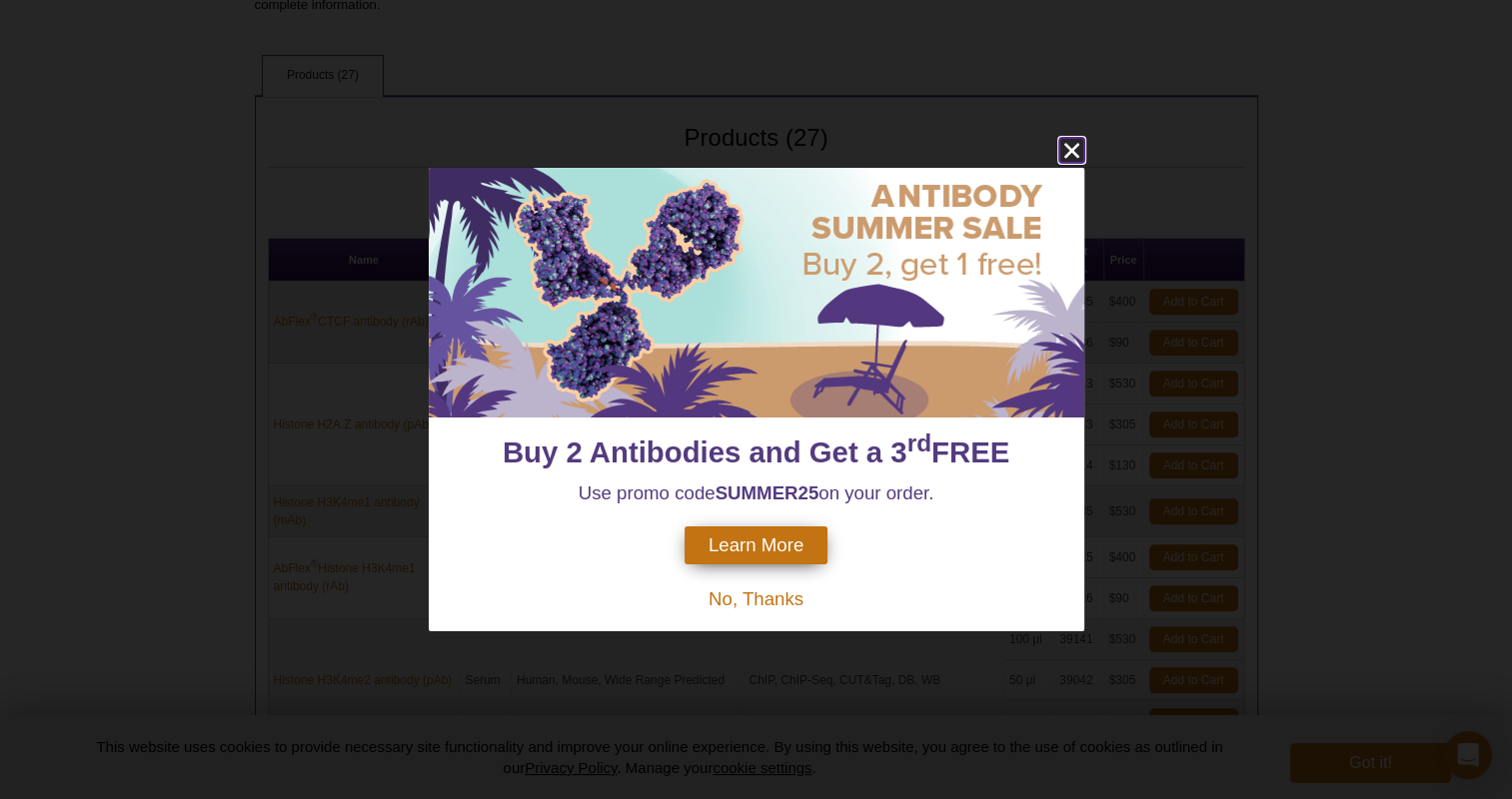 click 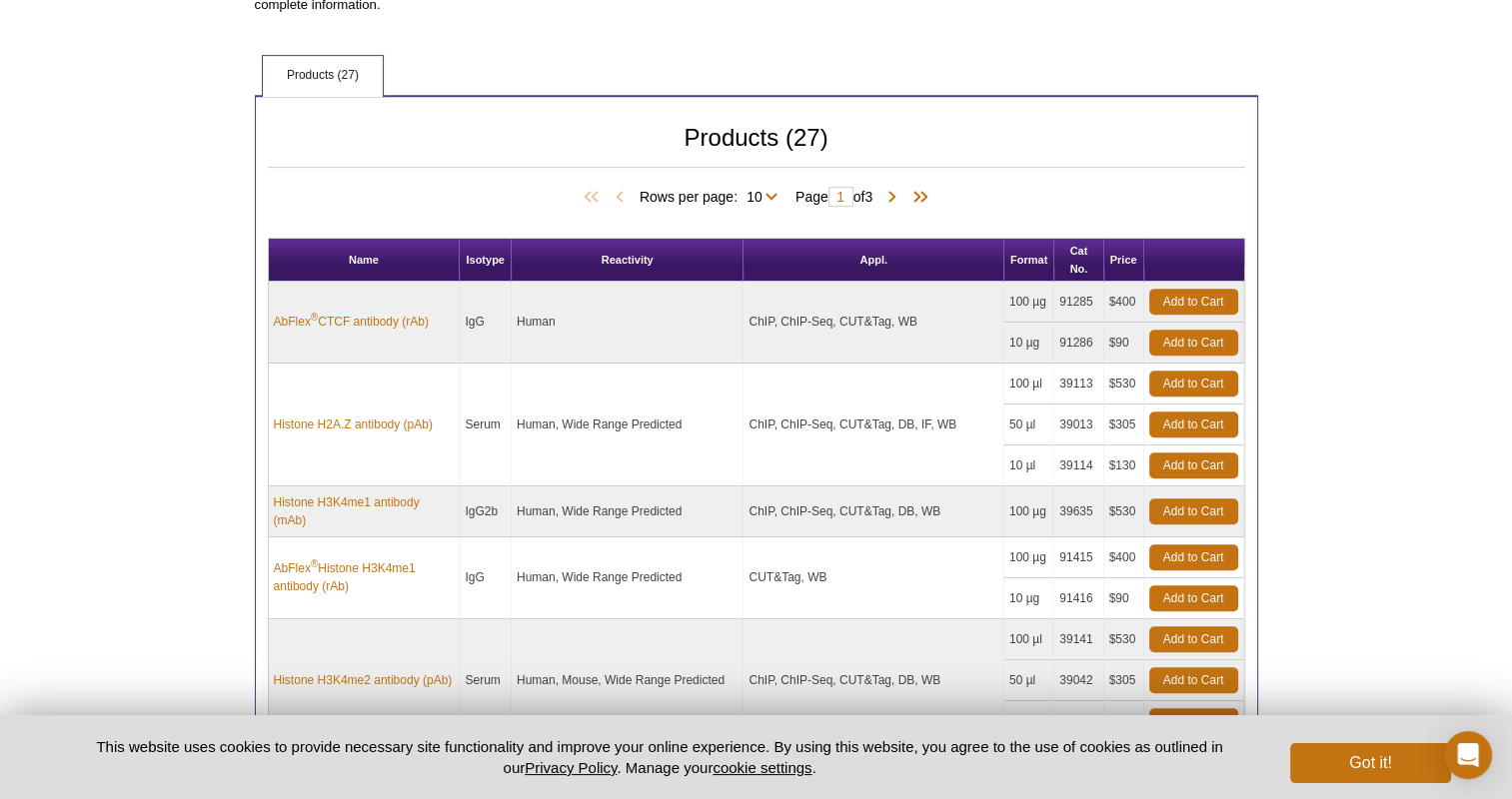 scroll, scrollTop: 999, scrollLeft: 0, axis: vertical 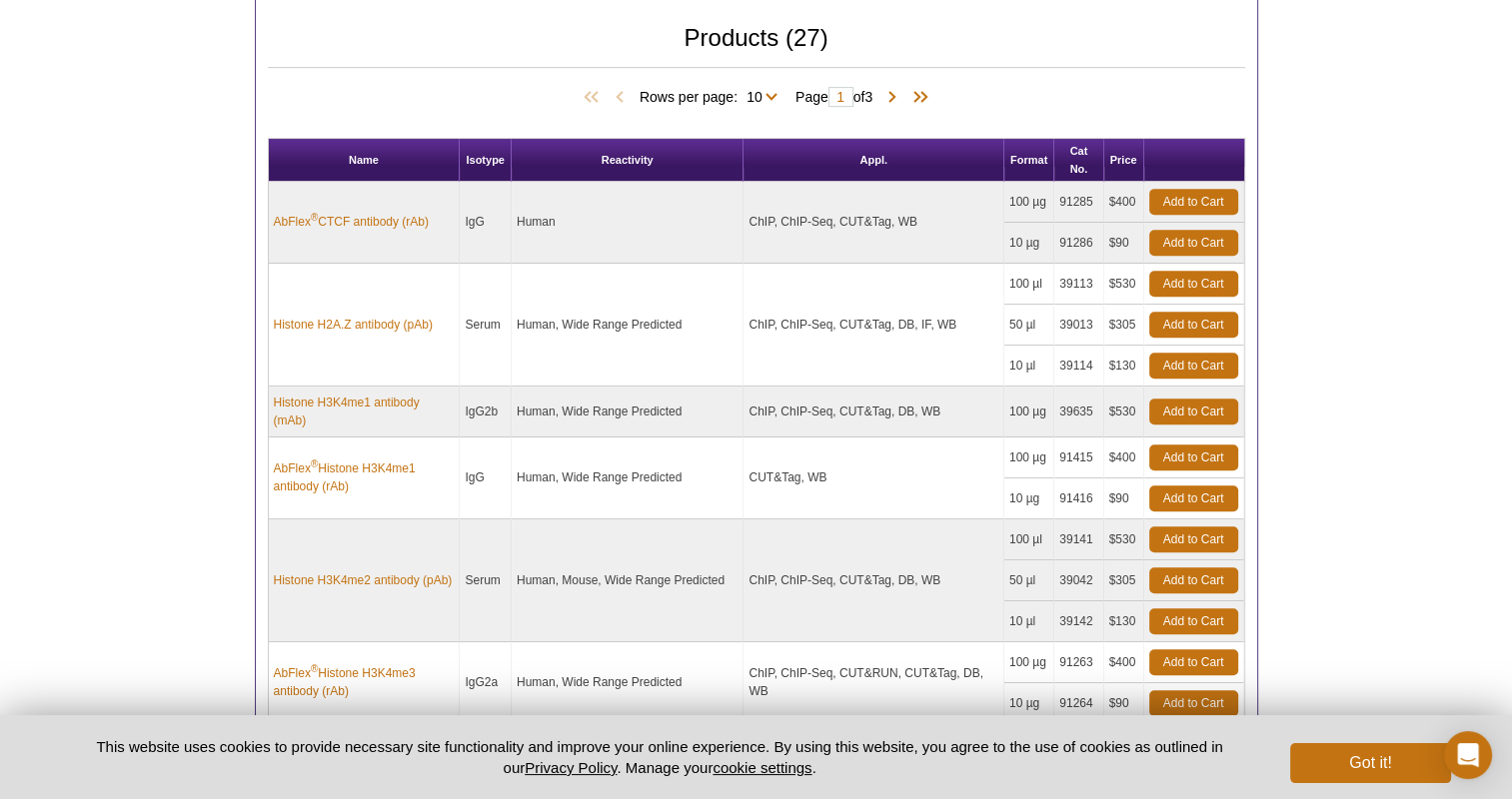 click on "Reactivity" at bounding box center [628, 160] 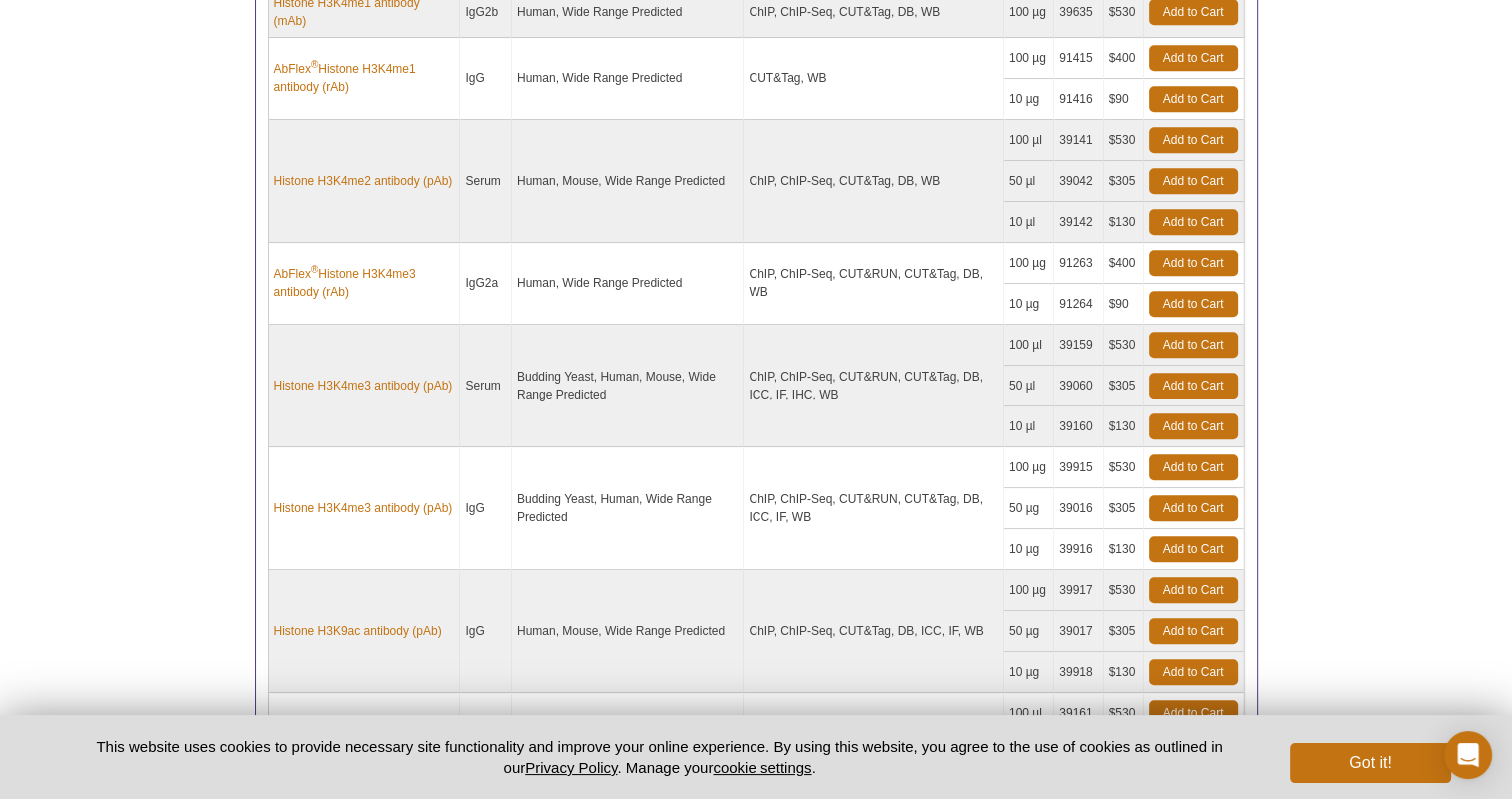 scroll, scrollTop: 1598, scrollLeft: 0, axis: vertical 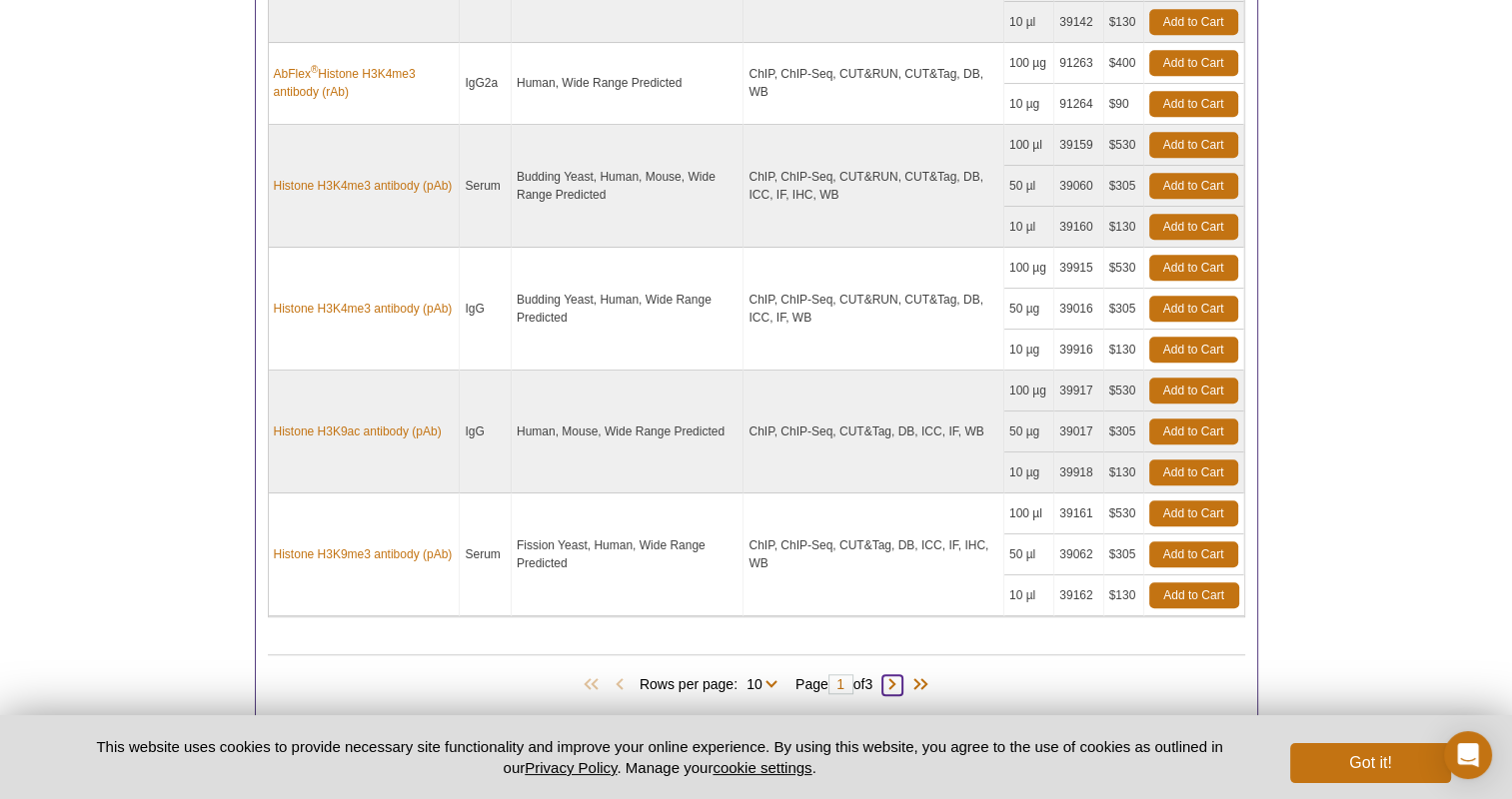 click at bounding box center [892, 685] 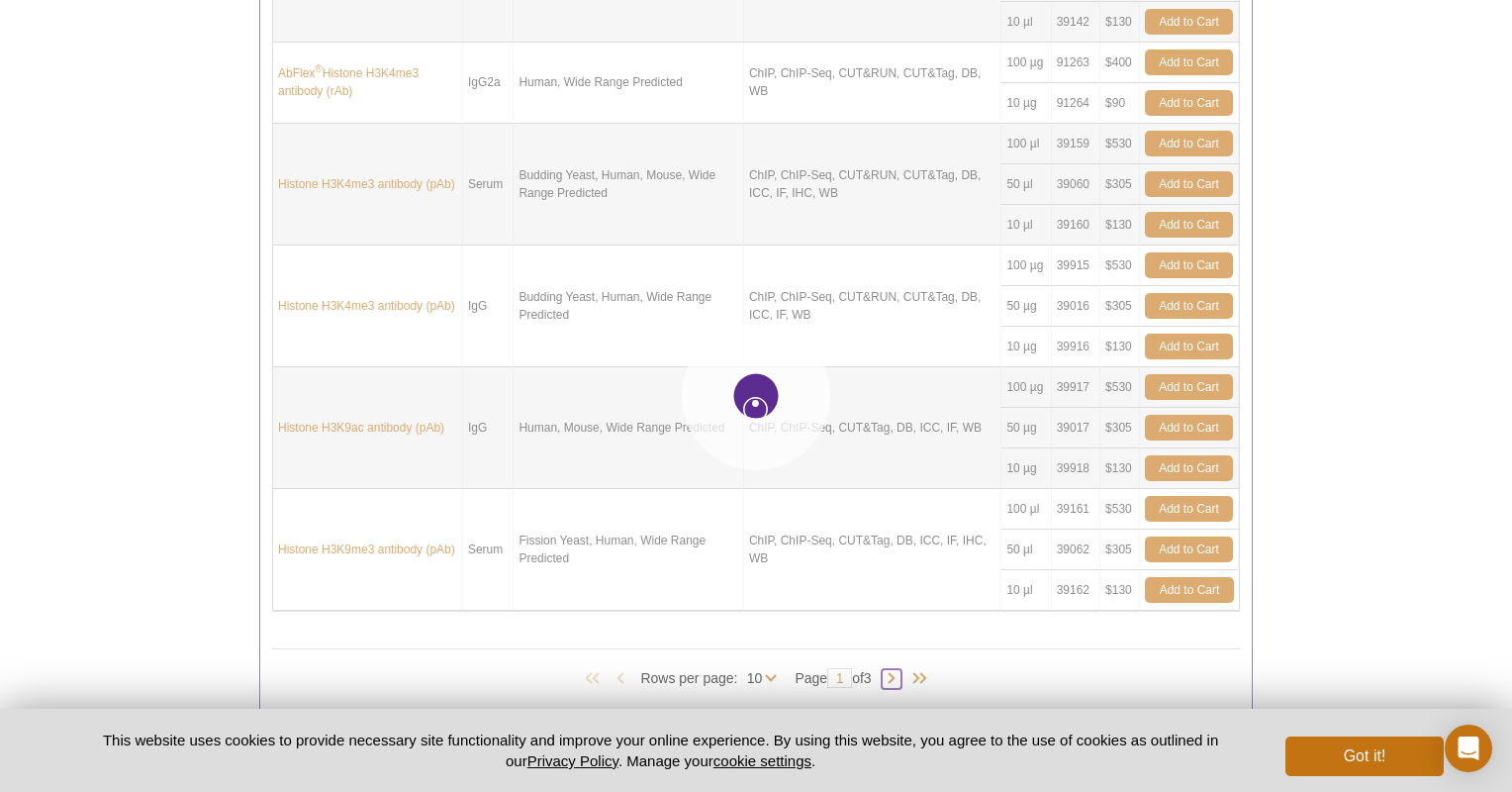 type on "2" 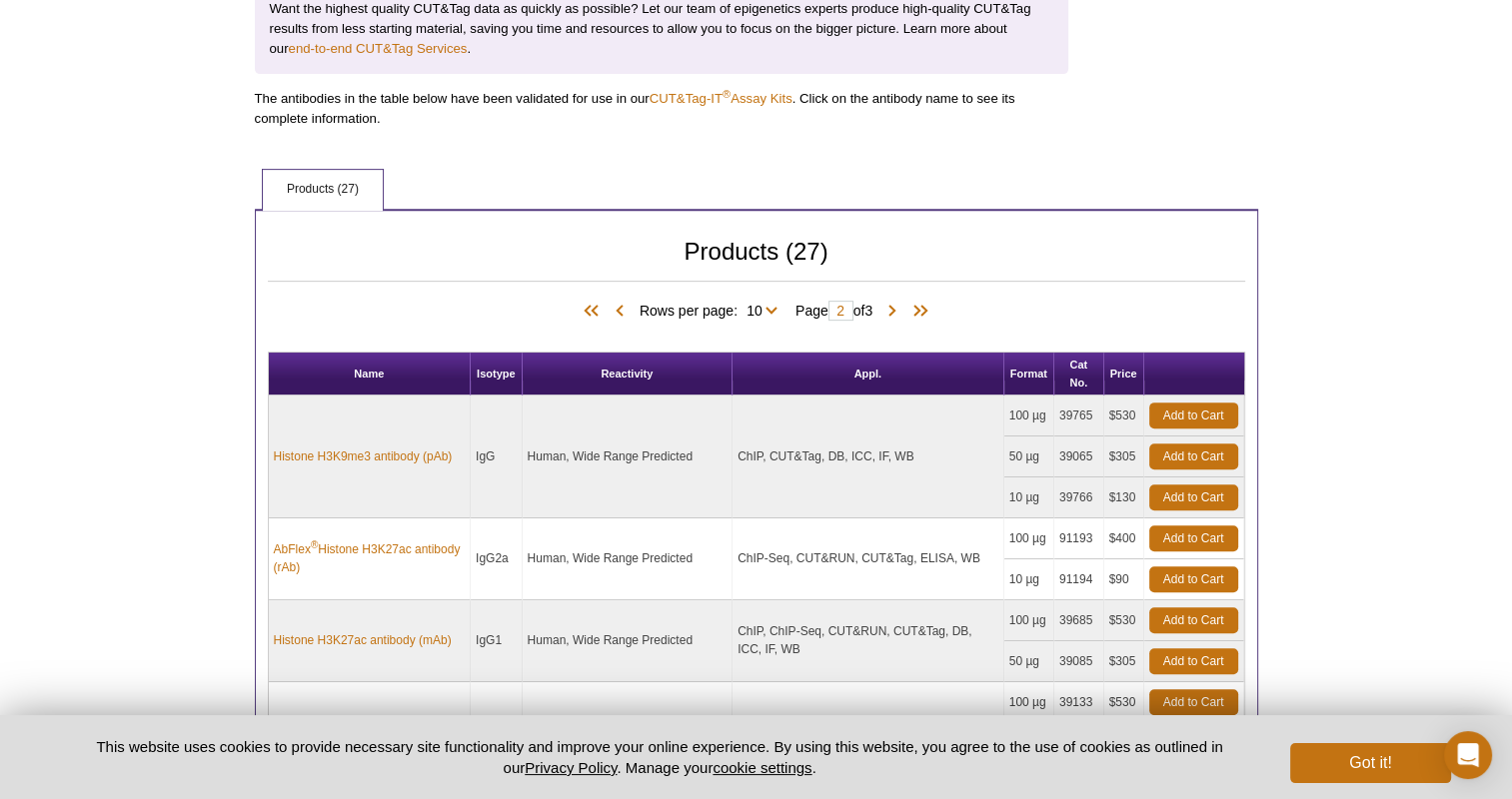 scroll, scrollTop: 699, scrollLeft: 0, axis: vertical 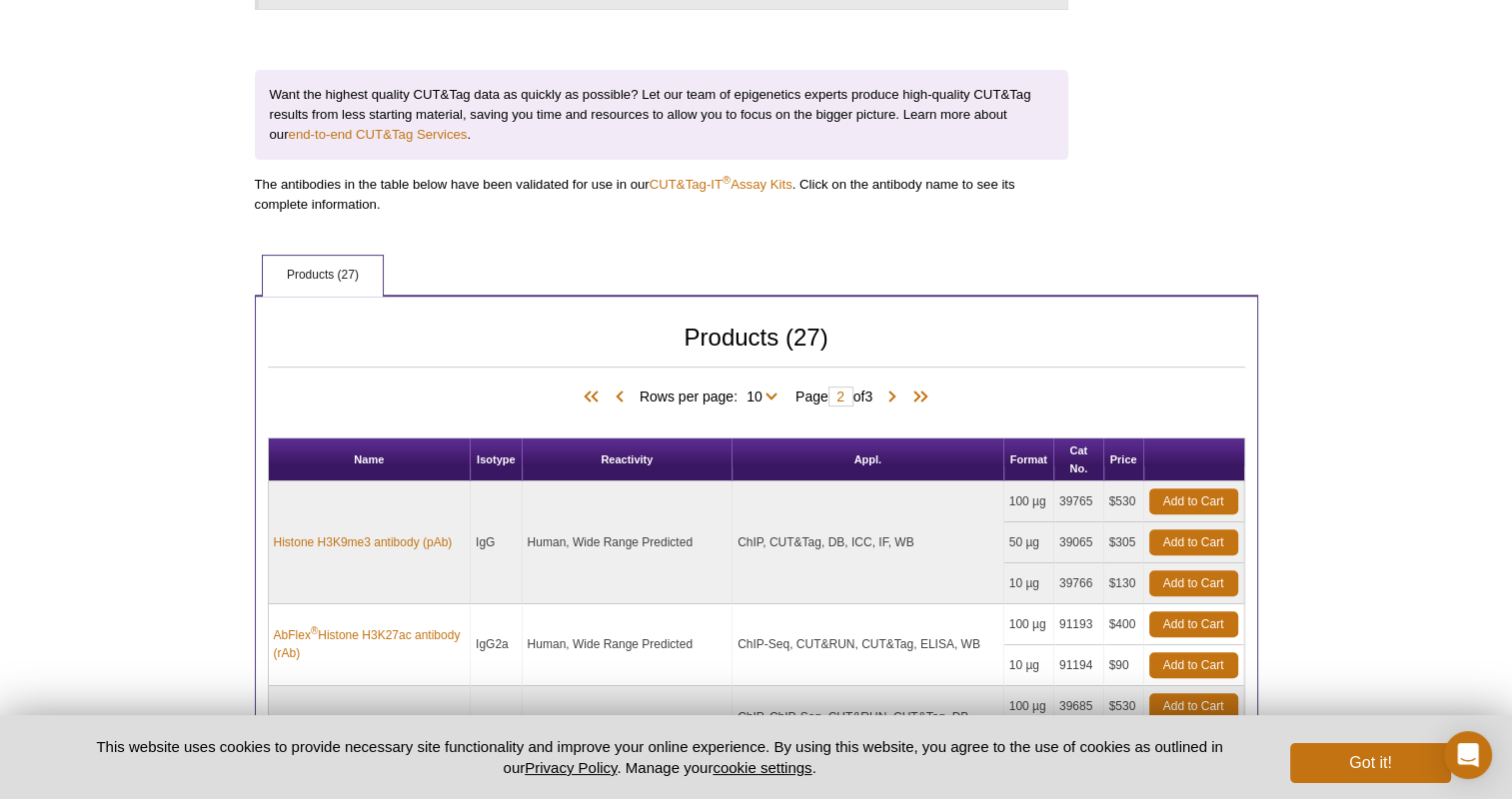 click on "Reactivity" at bounding box center [628, 459] 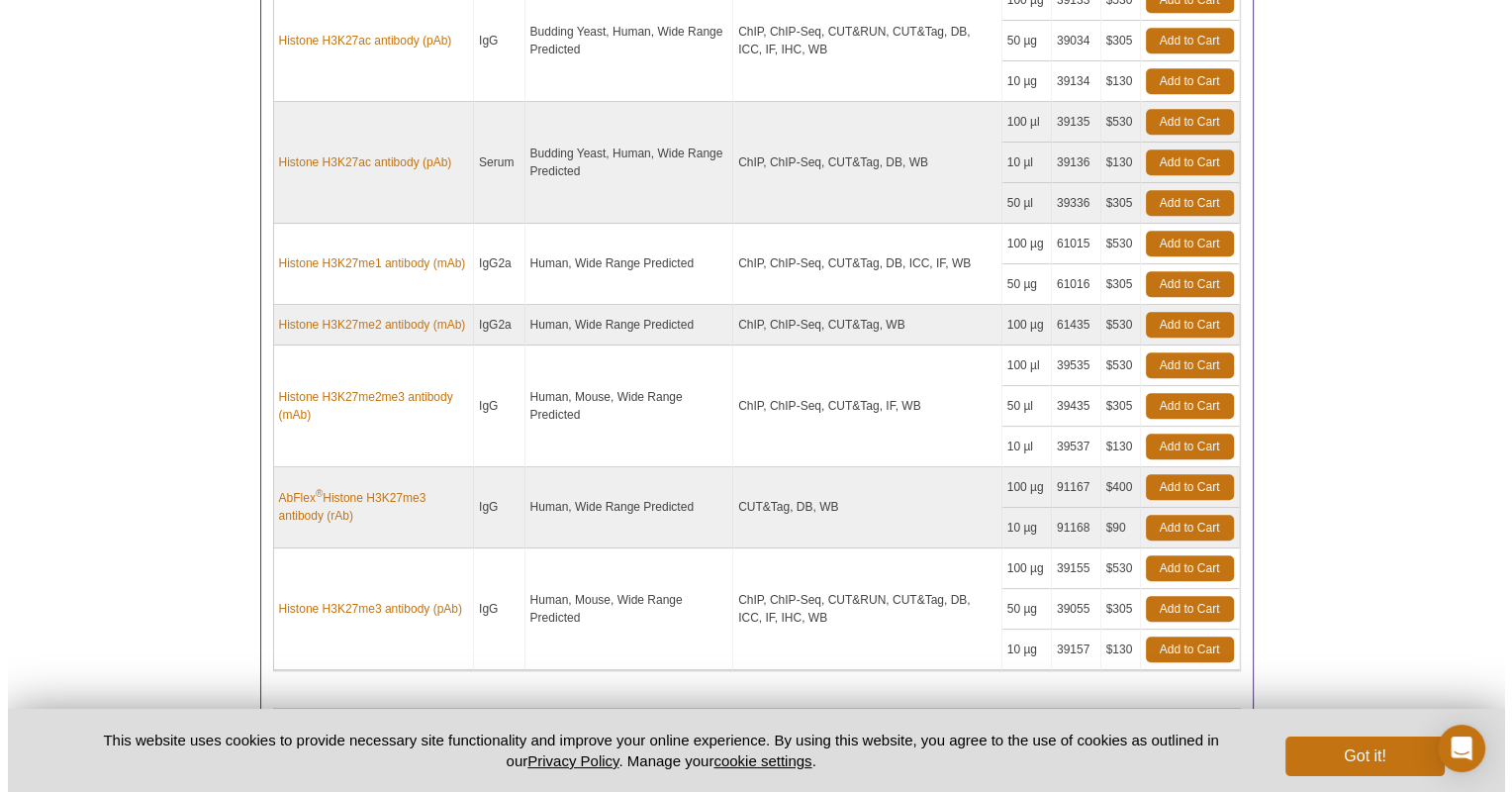 scroll, scrollTop: 1584, scrollLeft: 0, axis: vertical 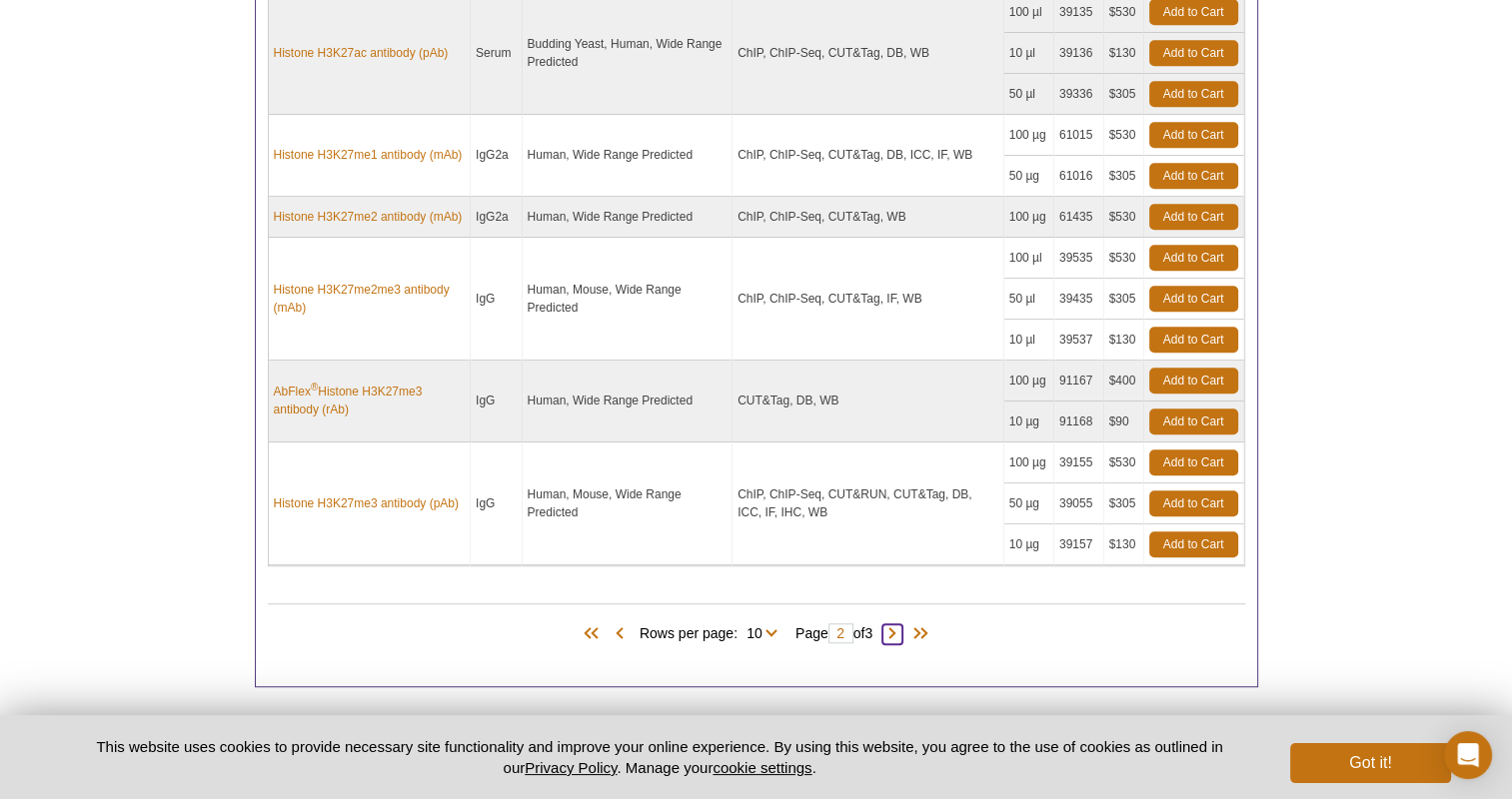 click at bounding box center (892, 634) 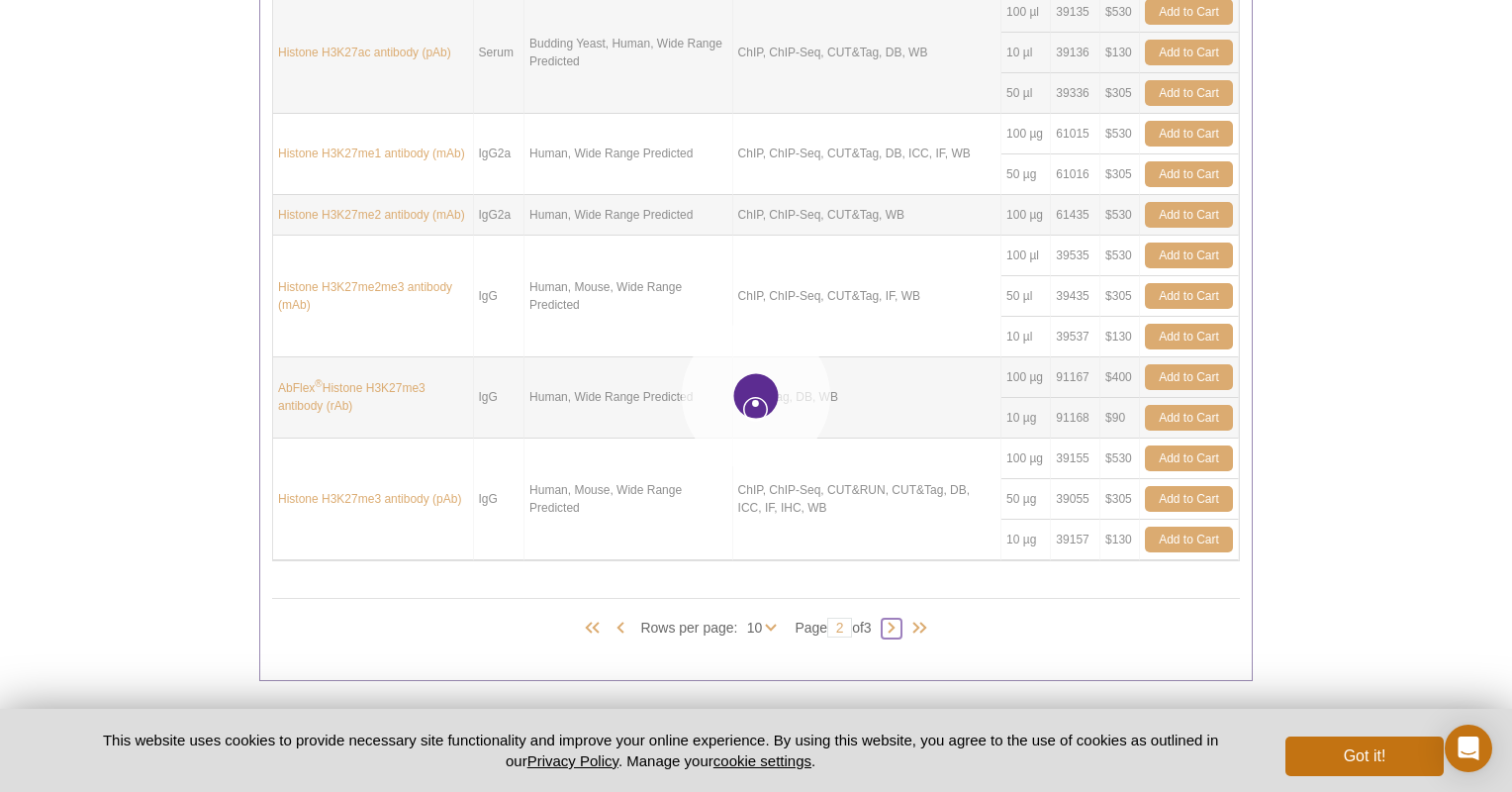 type on "3" 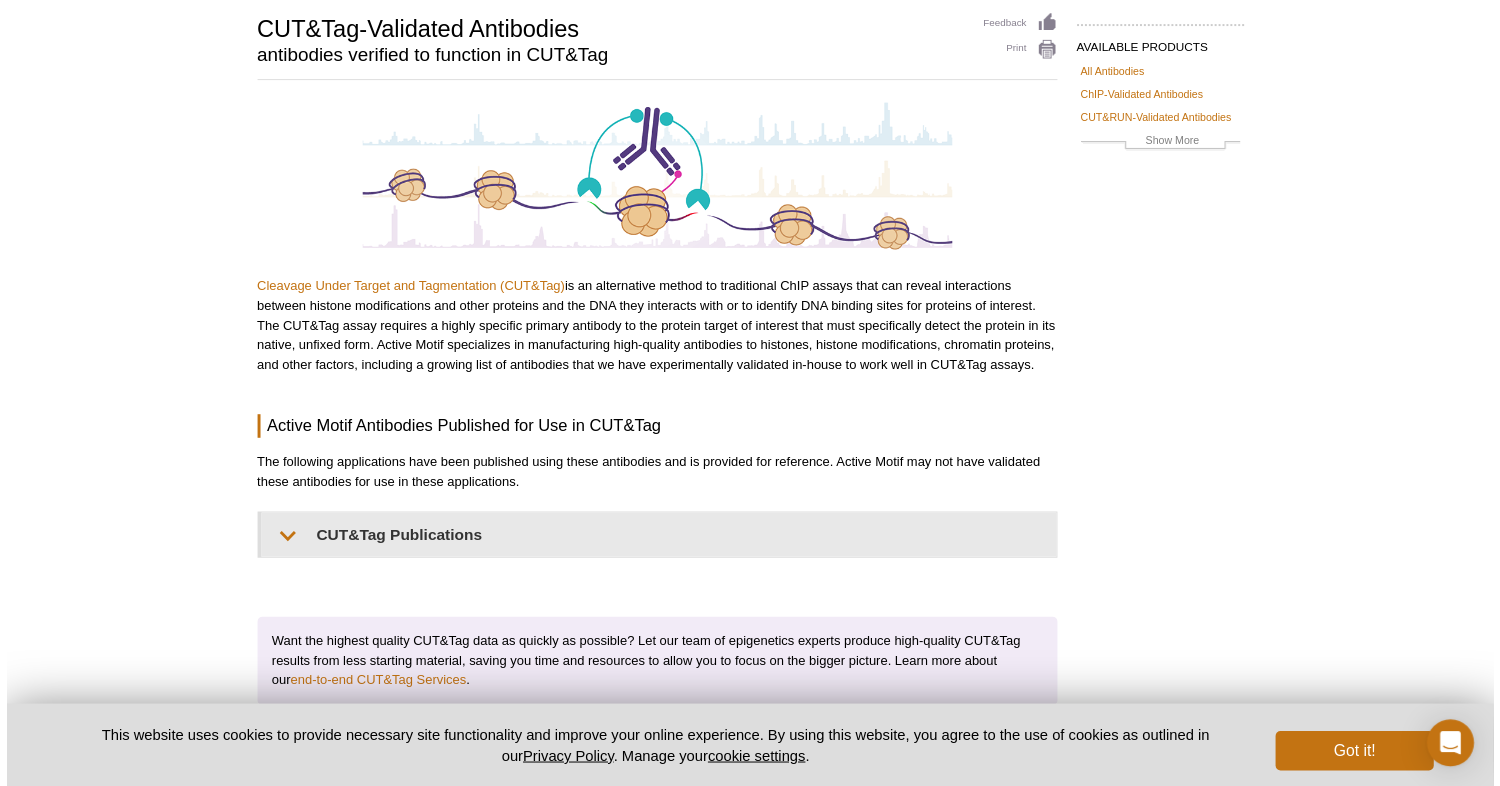 scroll, scrollTop: 100, scrollLeft: 0, axis: vertical 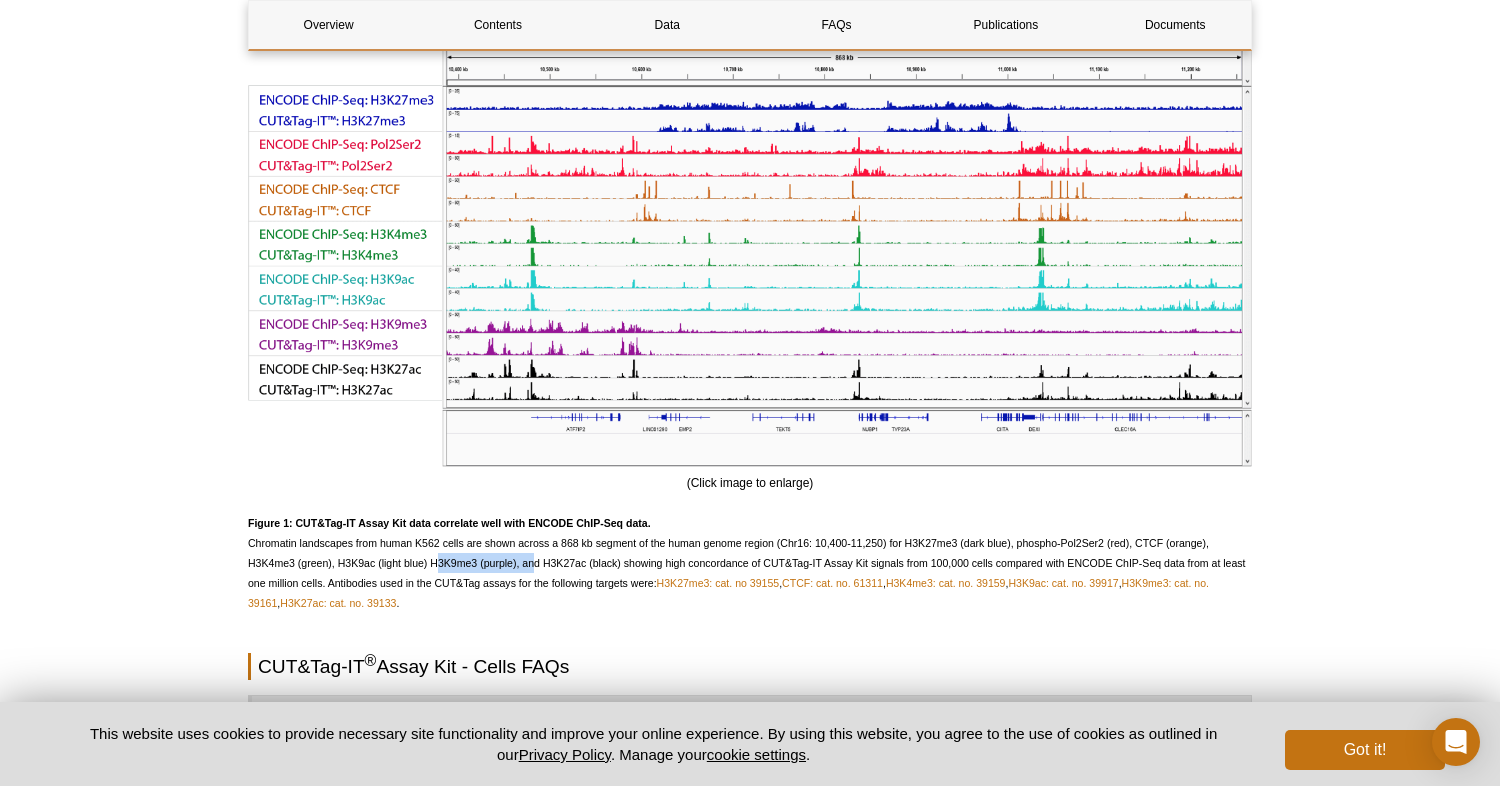 drag, startPoint x: 431, startPoint y: 564, endPoint x: 531, endPoint y: 564, distance: 100 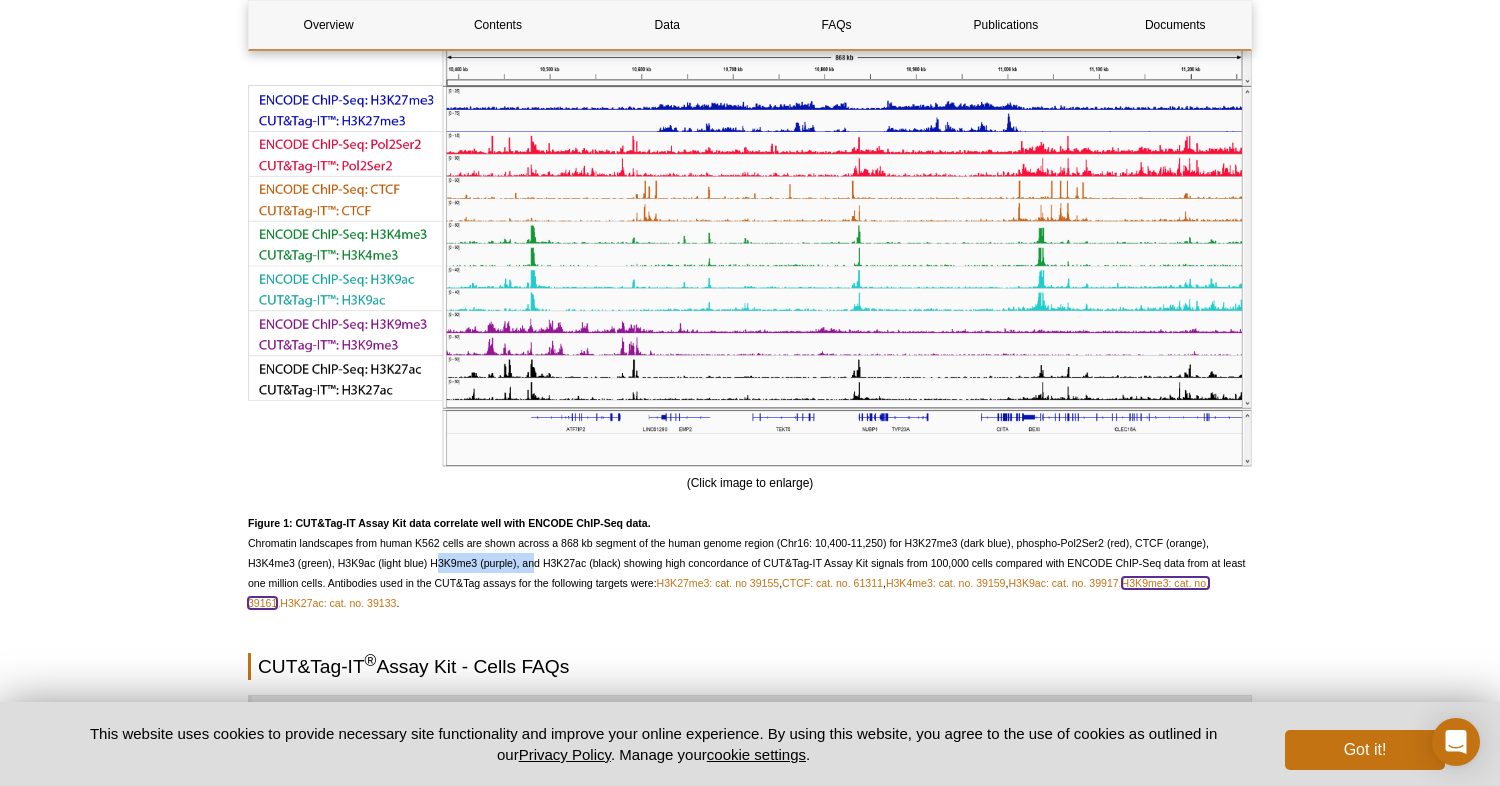 click on "H3K9me3: cat. no. 39161" at bounding box center [728, 593] 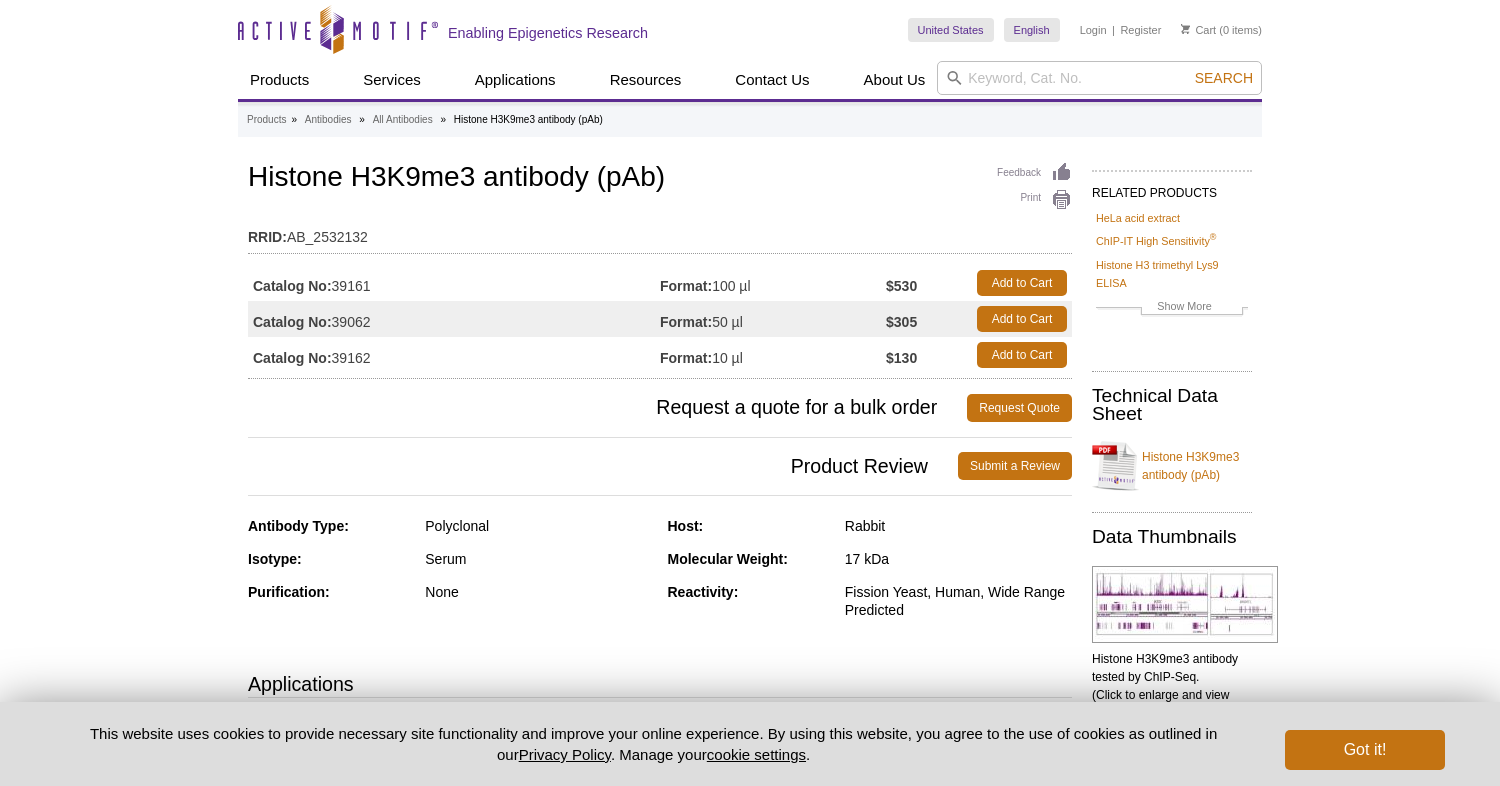 scroll, scrollTop: 0, scrollLeft: 0, axis: both 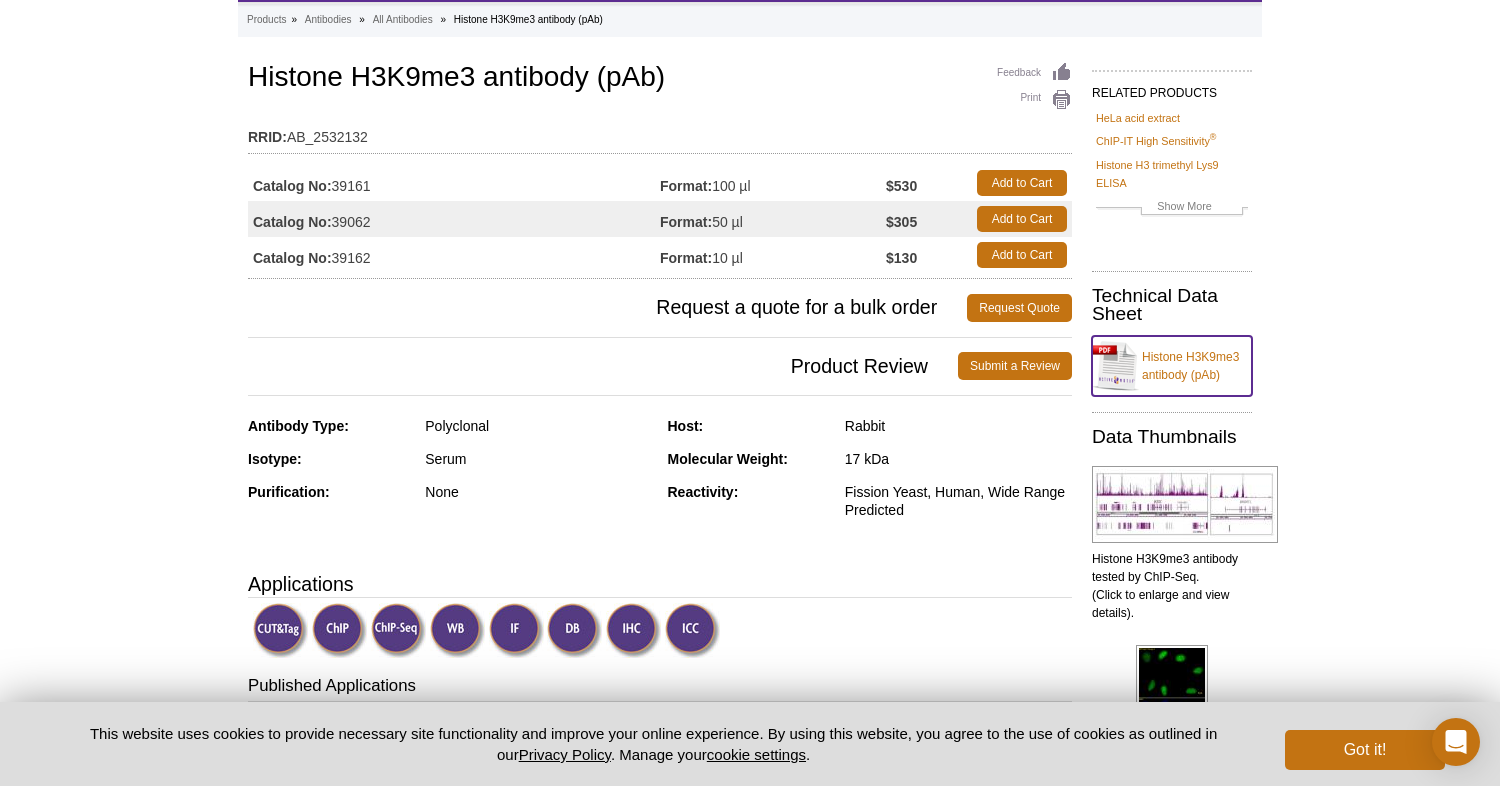 click on "Histone H3K9me3 antibody (pAb)" at bounding box center [1172, 366] 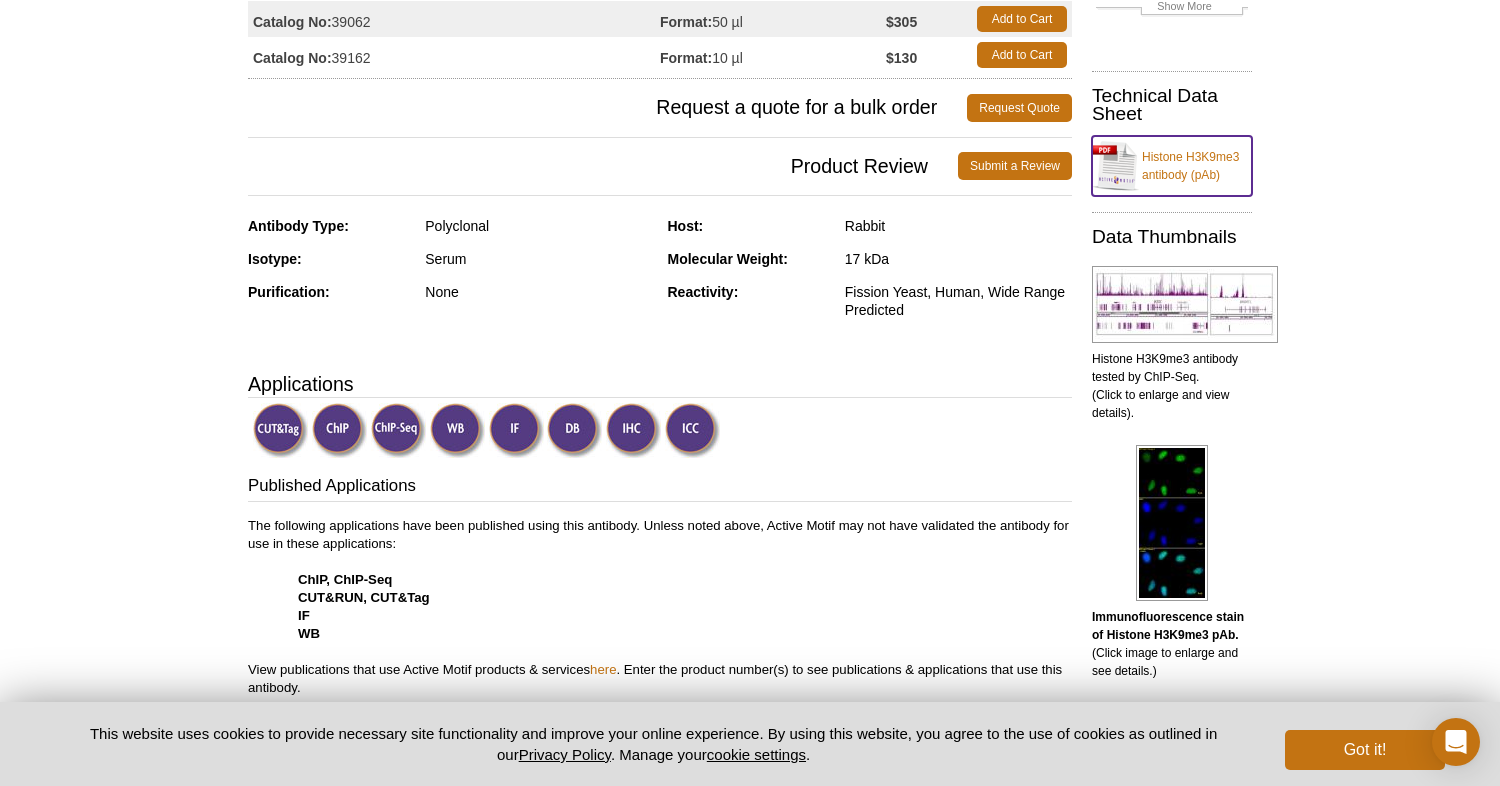scroll, scrollTop: 0, scrollLeft: 0, axis: both 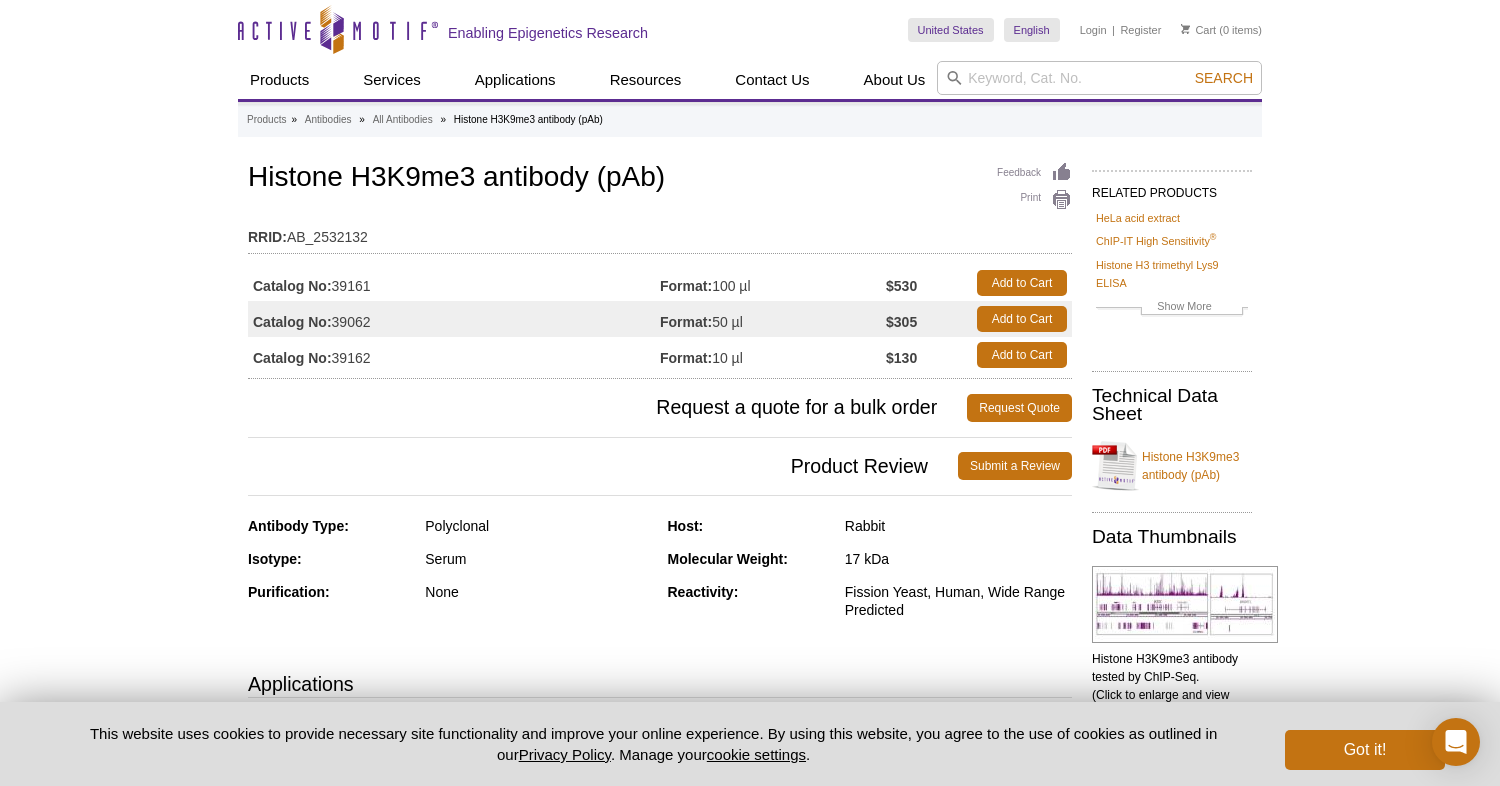 drag, startPoint x: 1382, startPoint y: 274, endPoint x: 1388, endPoint y: 251, distance: 23.769728 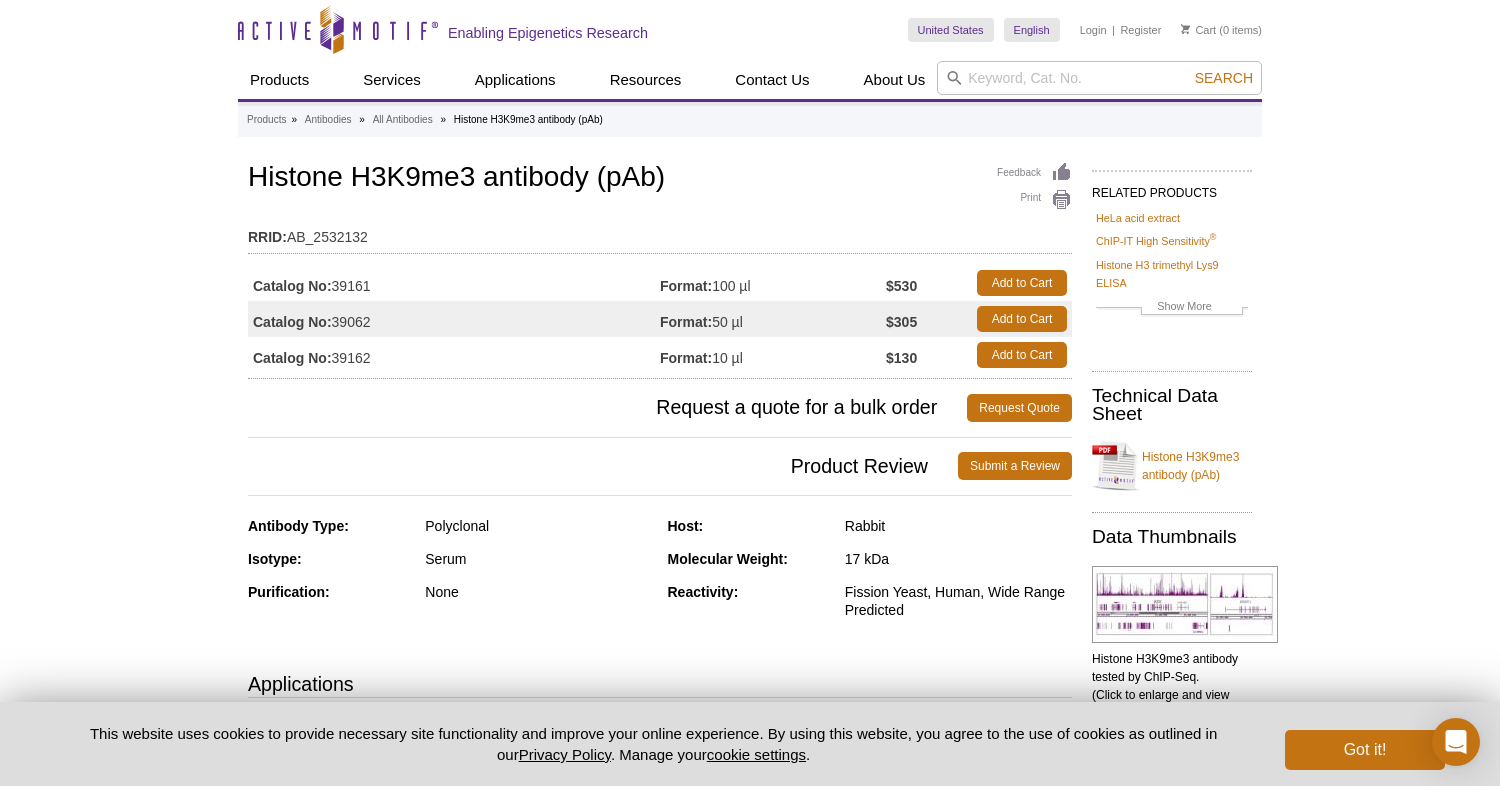 scroll, scrollTop: 0, scrollLeft: 0, axis: both 